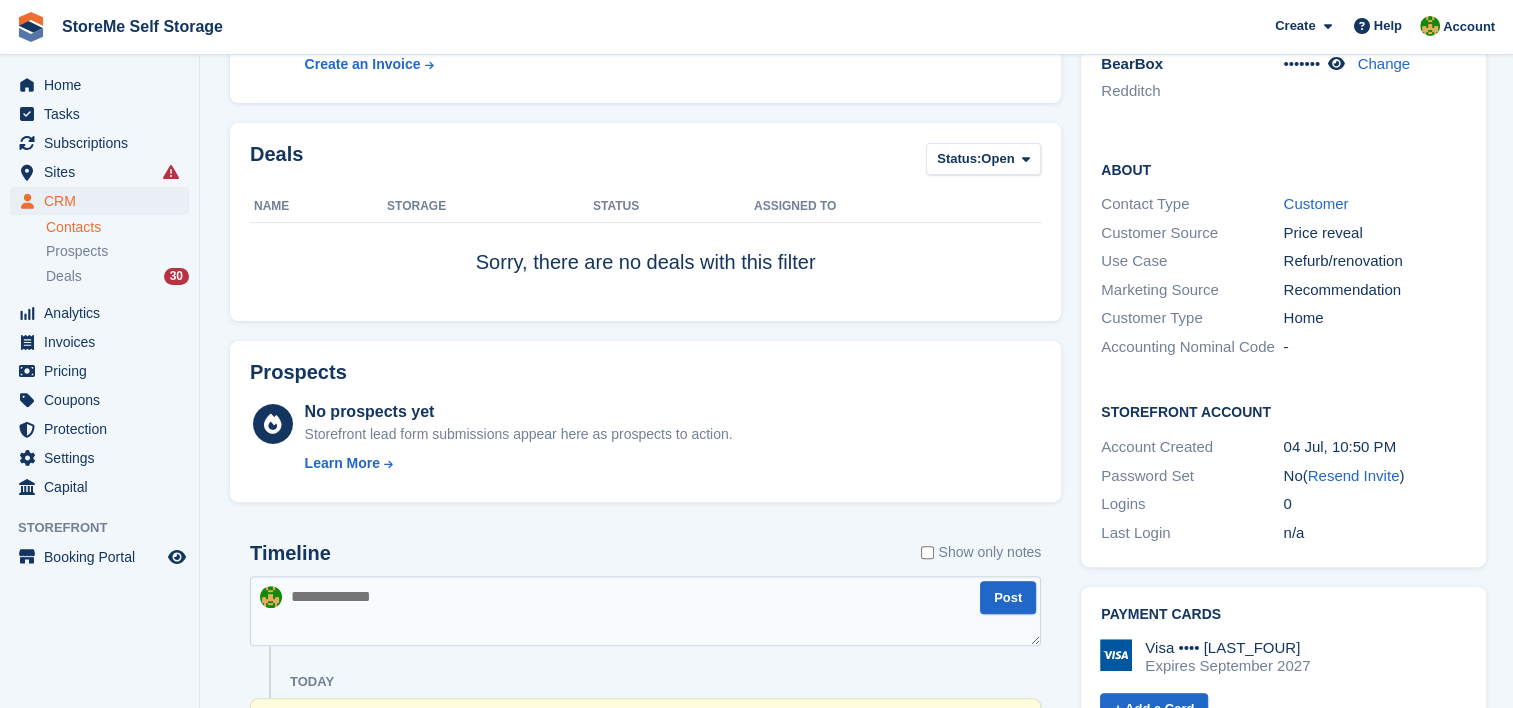 scroll, scrollTop: 0, scrollLeft: 0, axis: both 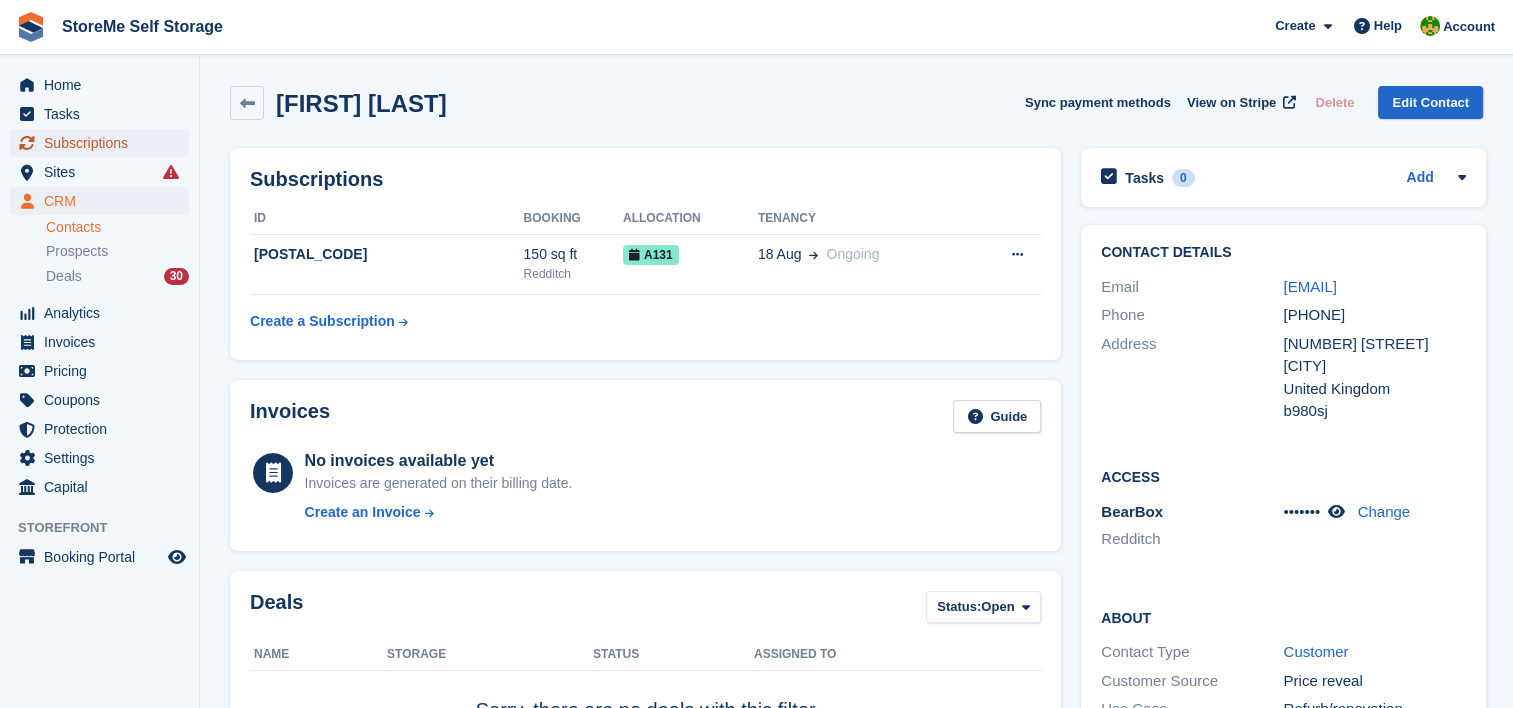 click on "Subscriptions" at bounding box center [104, 143] 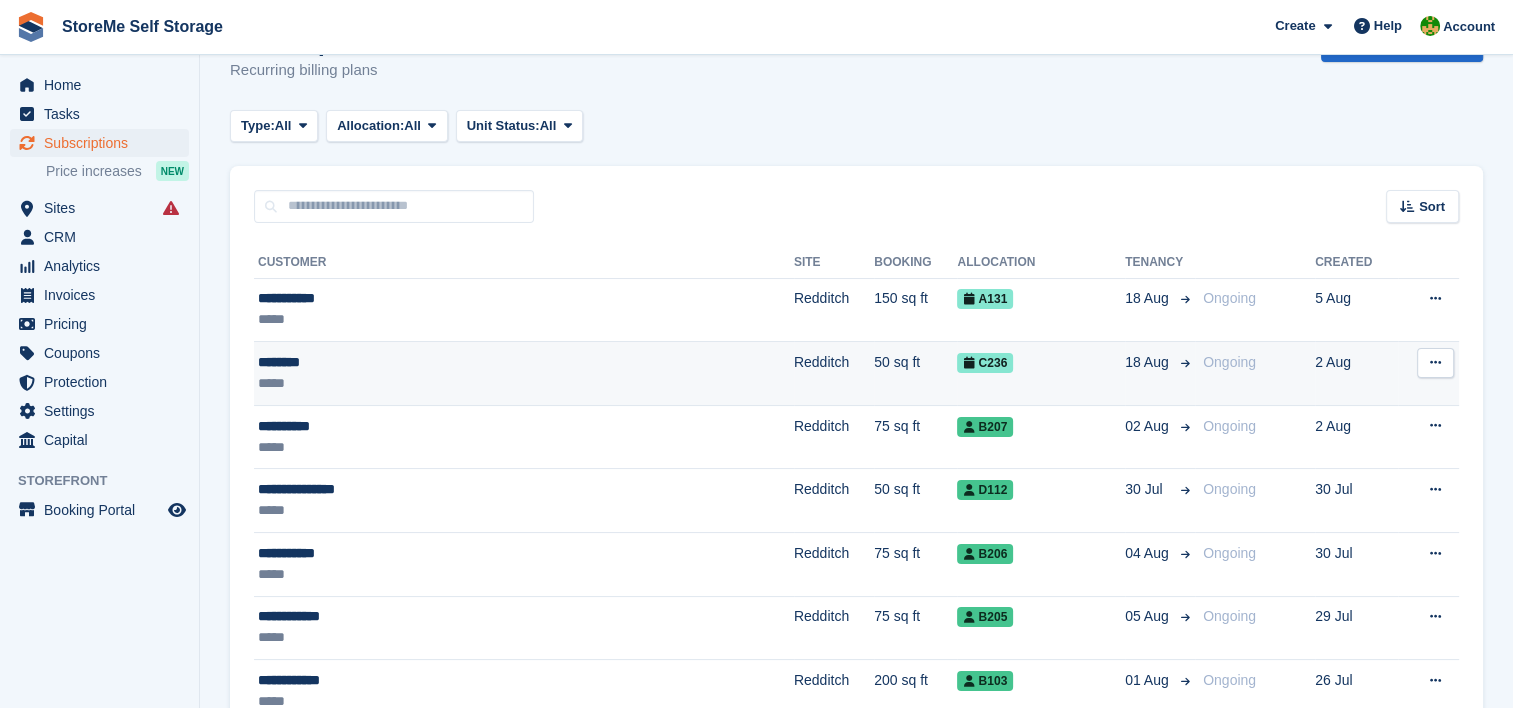 scroll, scrollTop: 0, scrollLeft: 0, axis: both 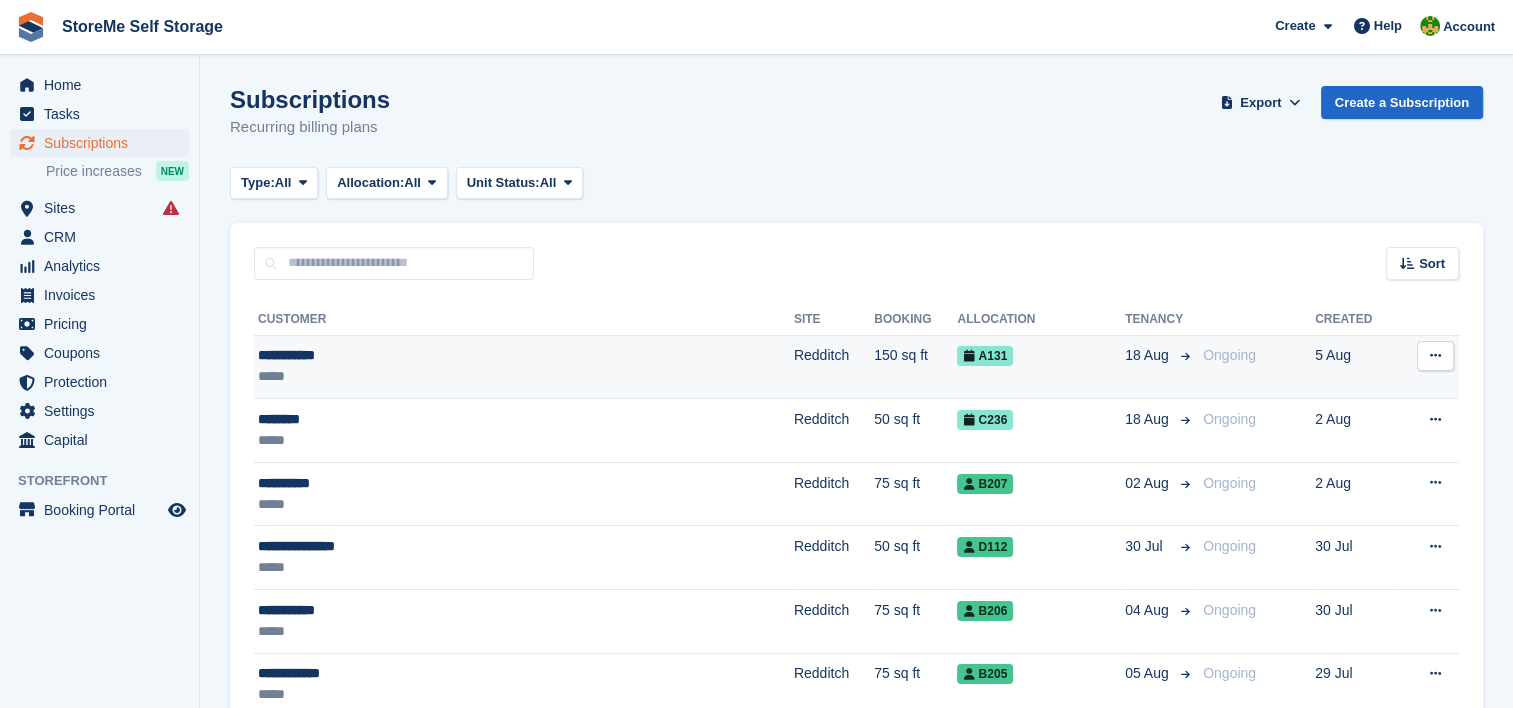 click on "*****" at bounding box center (441, 376) 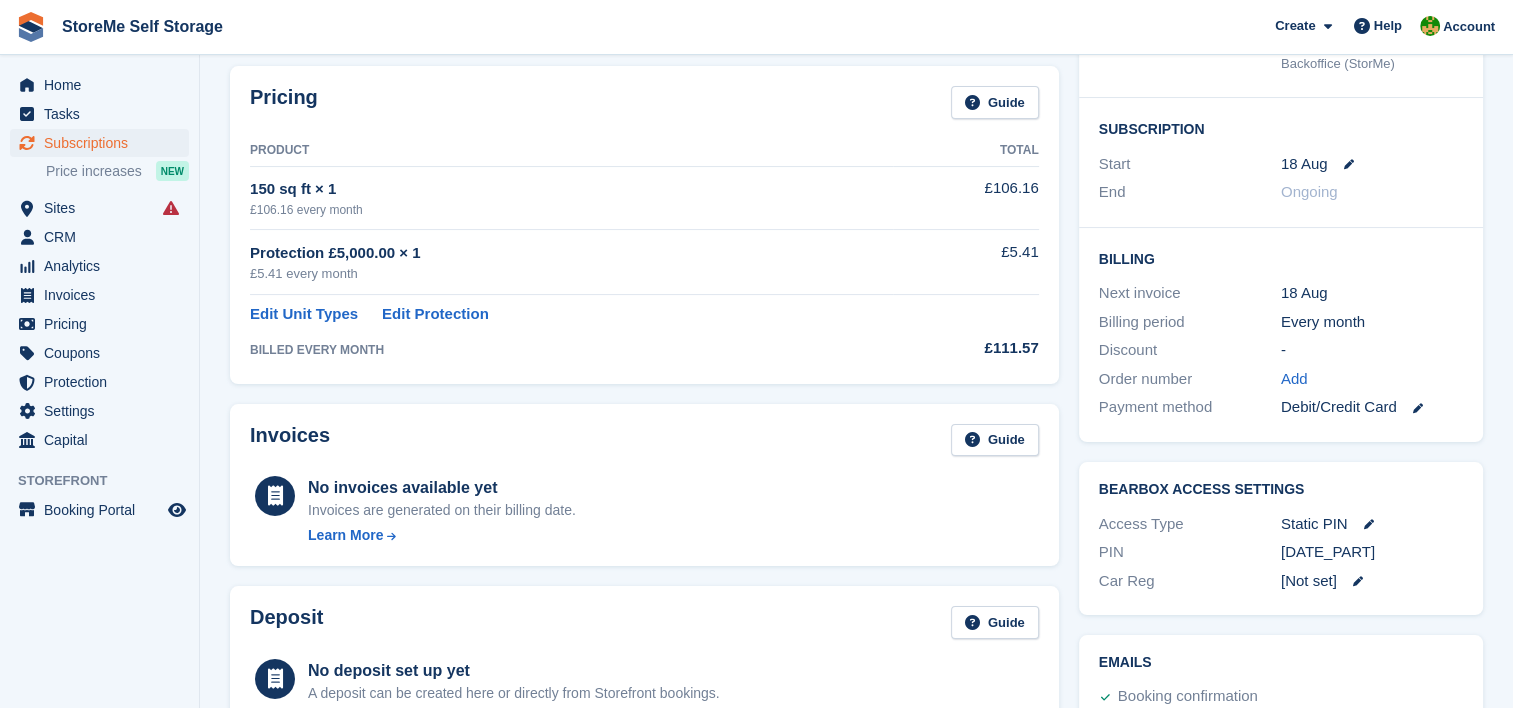 scroll, scrollTop: 0, scrollLeft: 0, axis: both 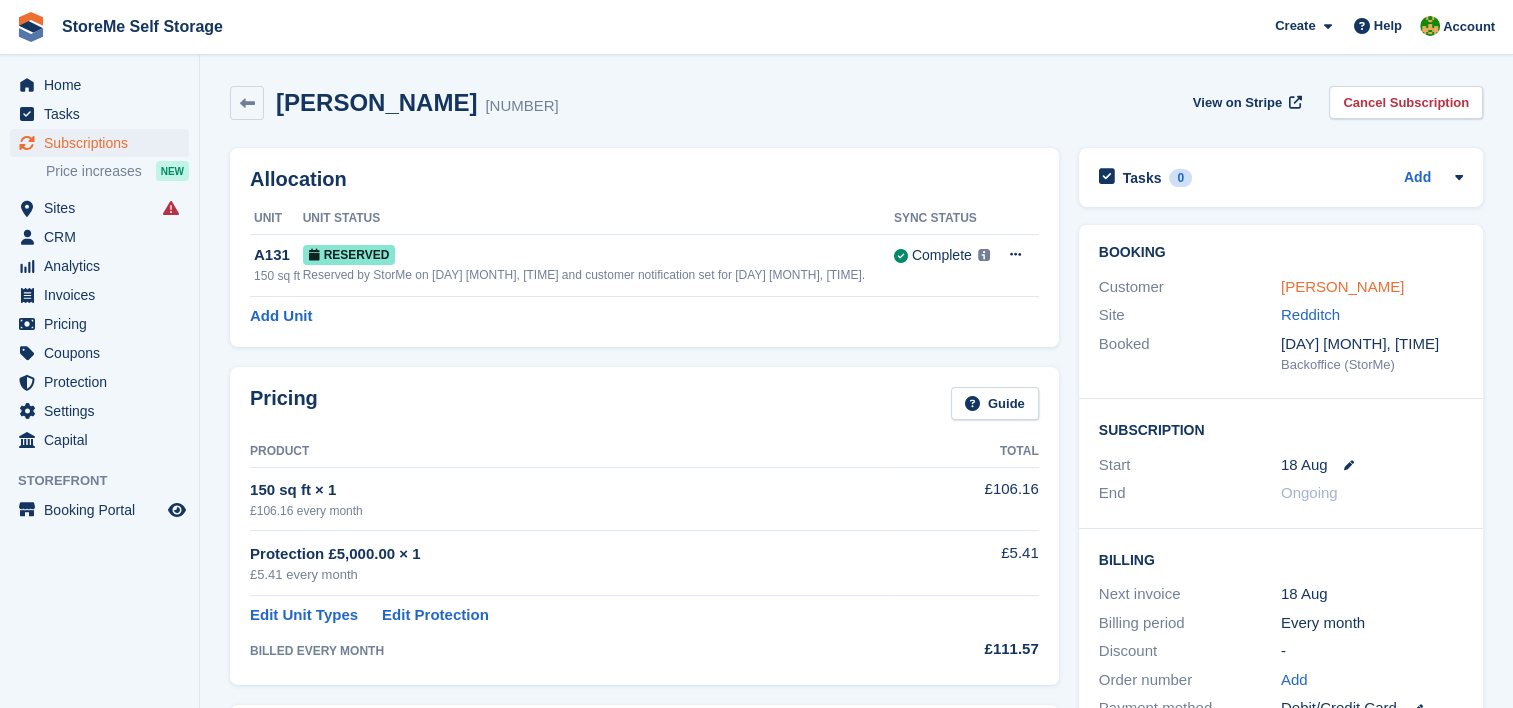 click on "Anna Savery" at bounding box center [1342, 286] 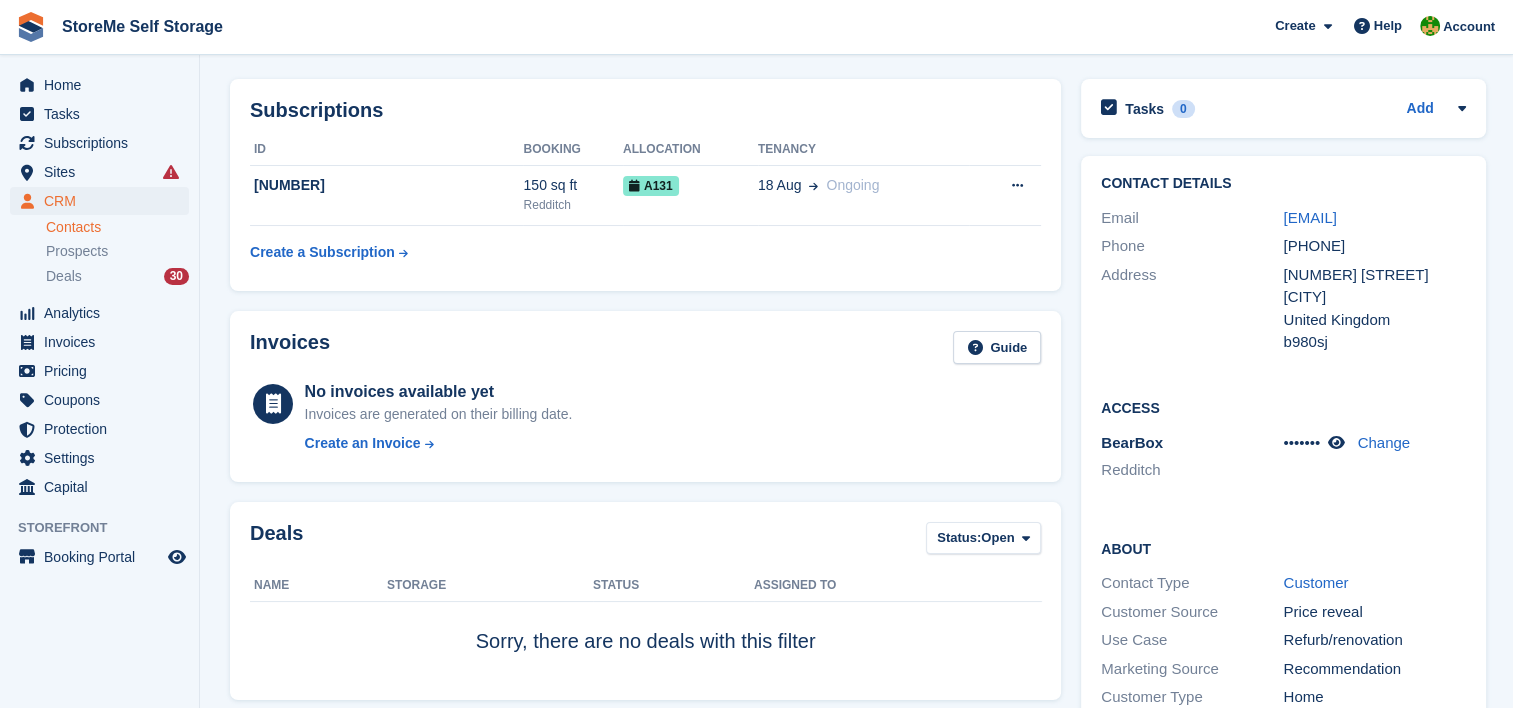 scroll, scrollTop: 0, scrollLeft: 0, axis: both 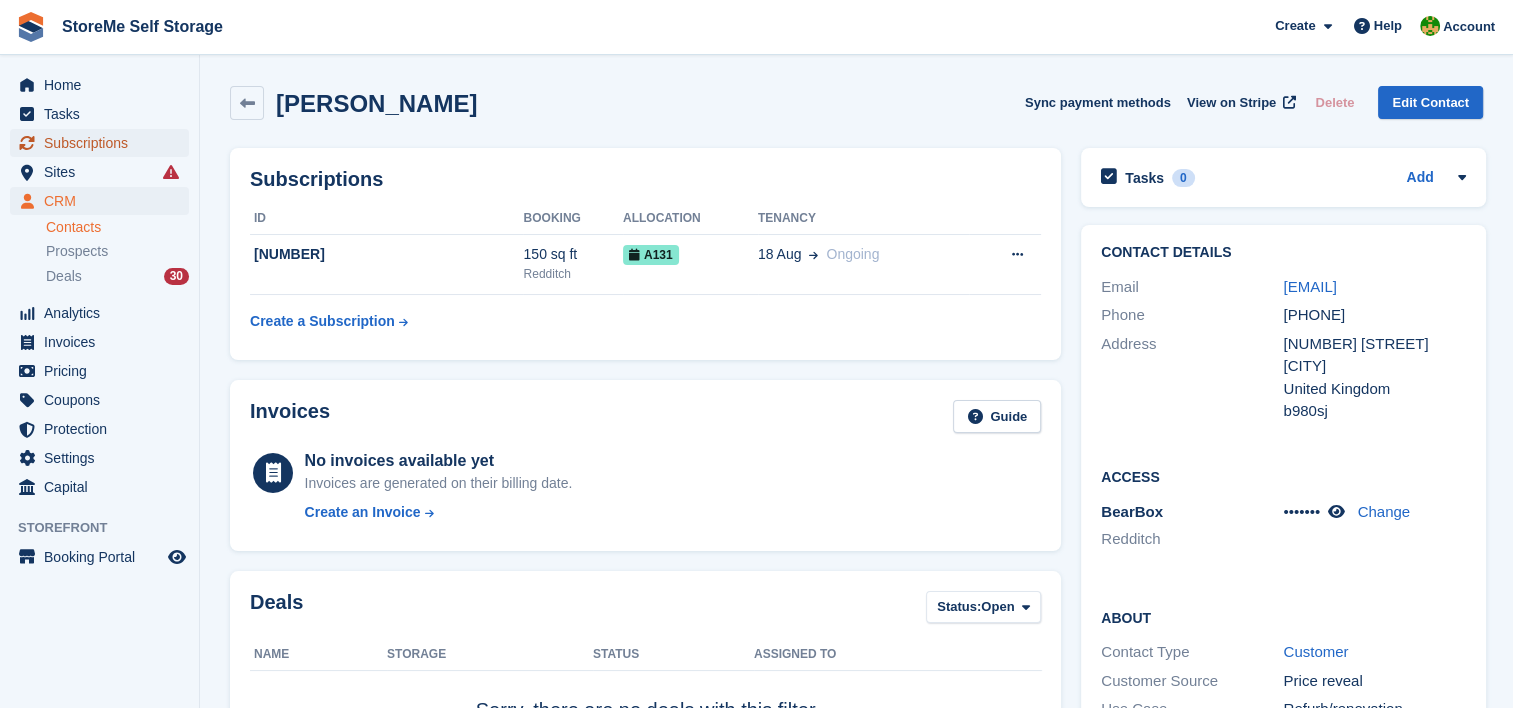 click on "Subscriptions" at bounding box center [104, 143] 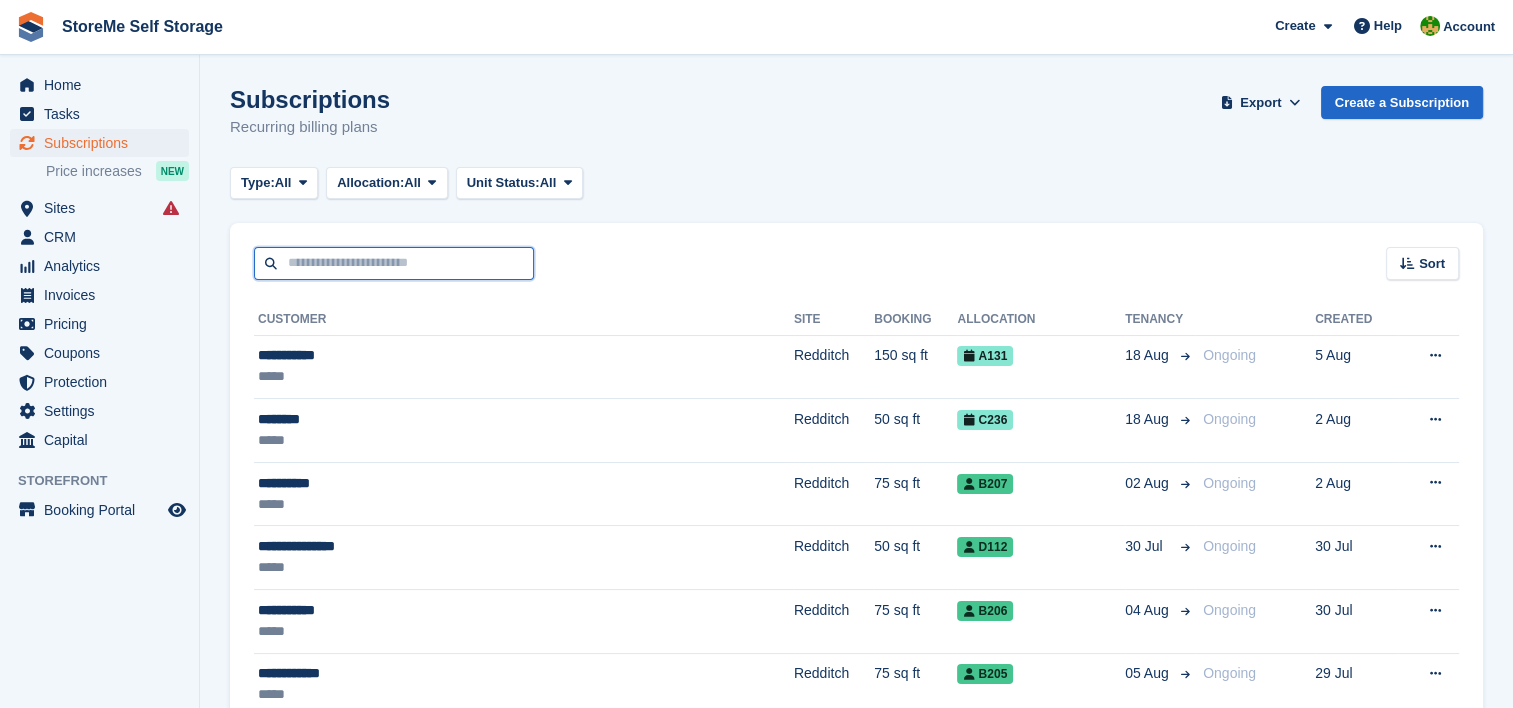 click at bounding box center (394, 263) 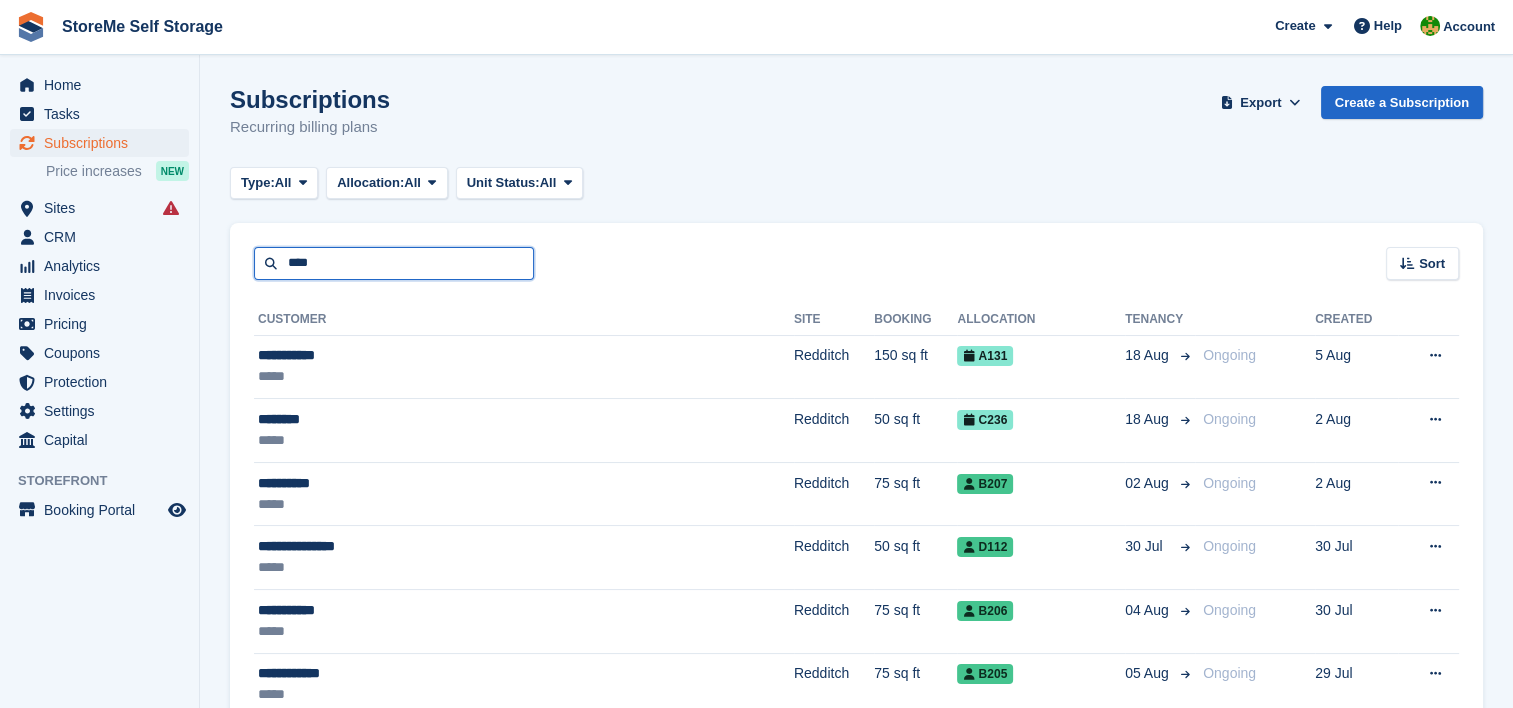 type on "****" 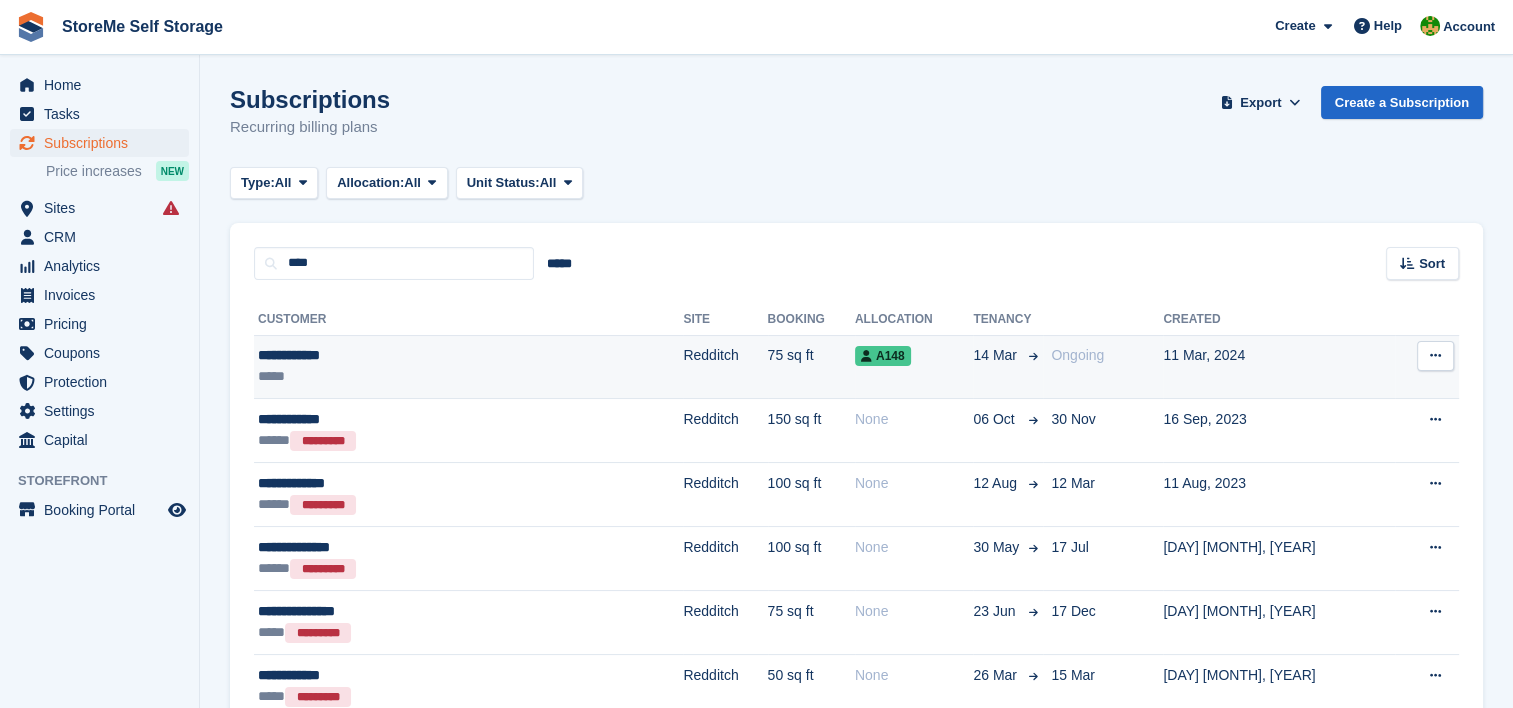 click on "*****" at bounding box center (397, 376) 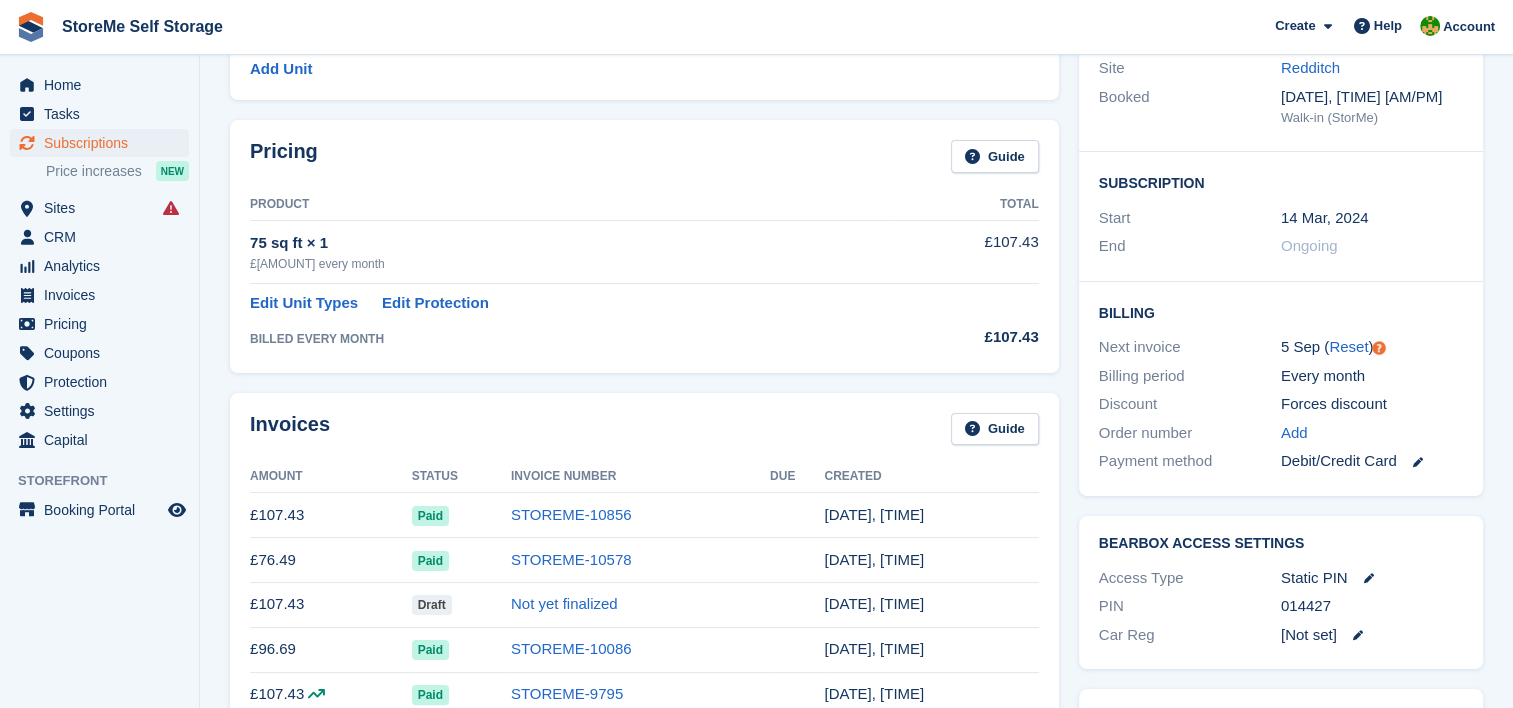 scroll, scrollTop: 24, scrollLeft: 0, axis: vertical 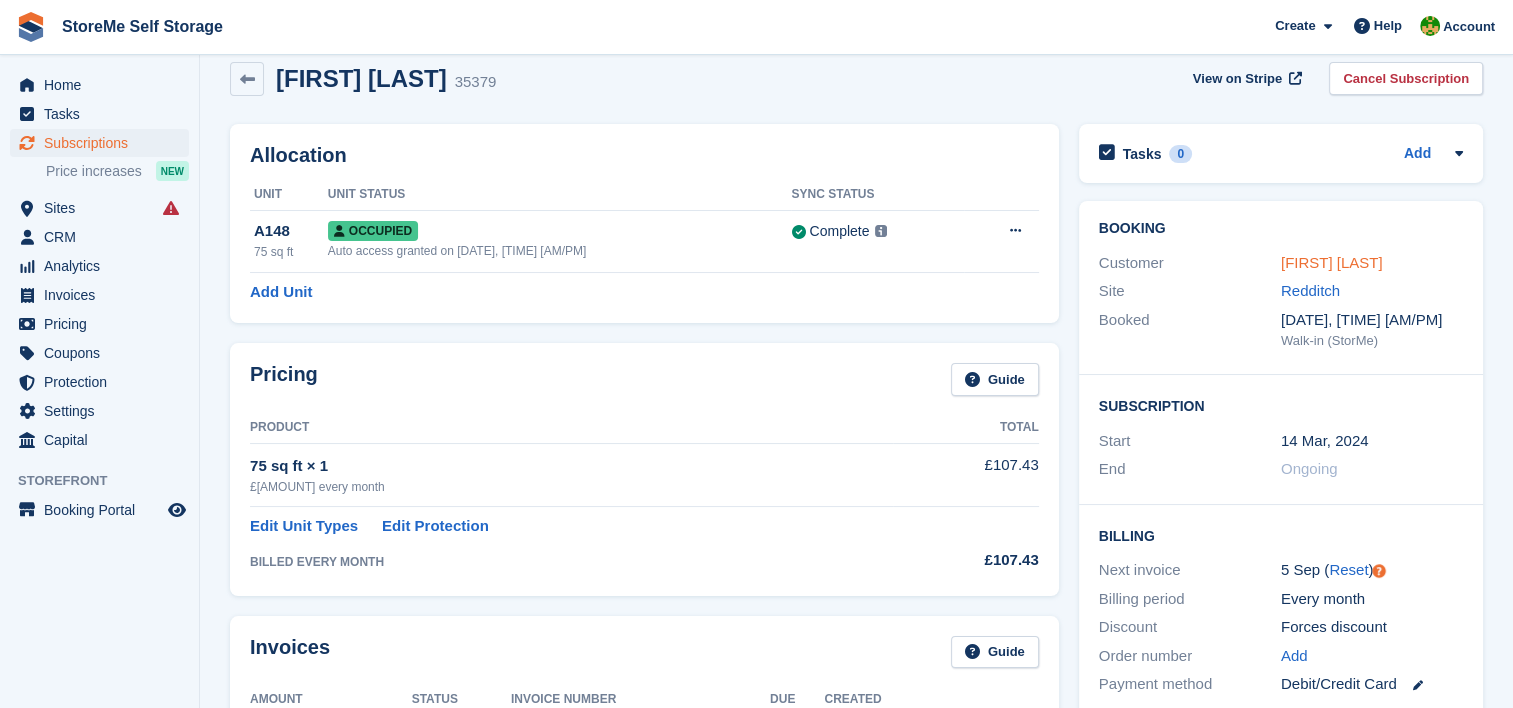 click on "David Parker" at bounding box center (1332, 262) 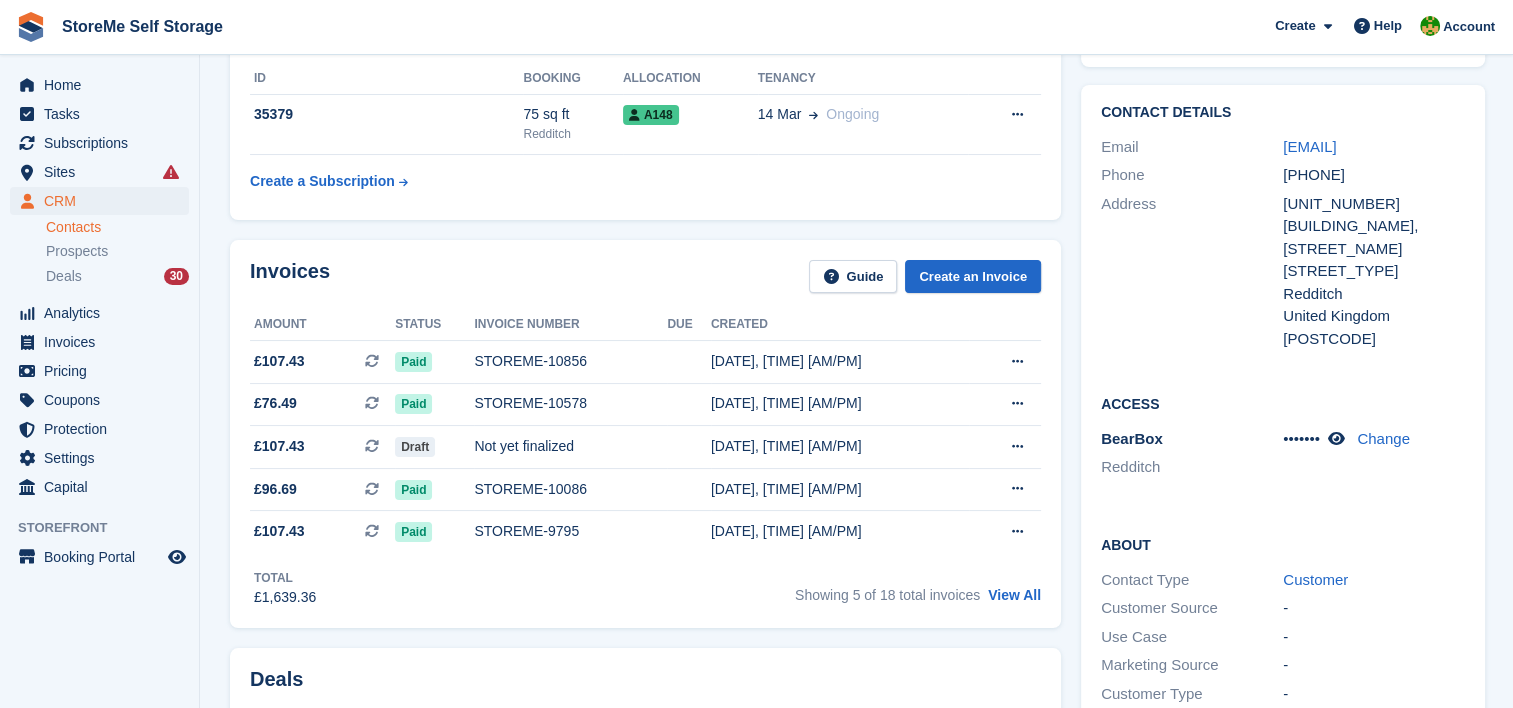 scroll, scrollTop: 200, scrollLeft: 0, axis: vertical 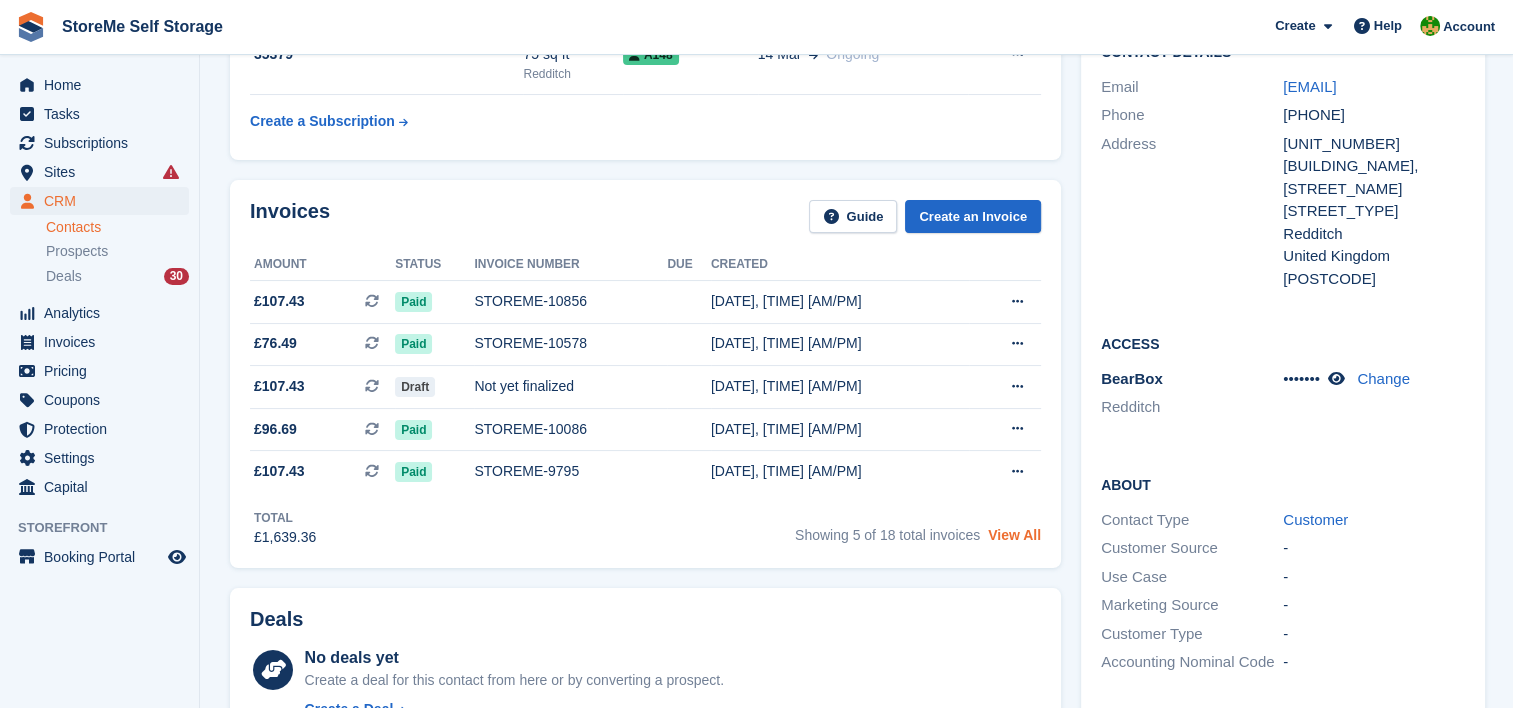 click on "View All" at bounding box center (1014, 535) 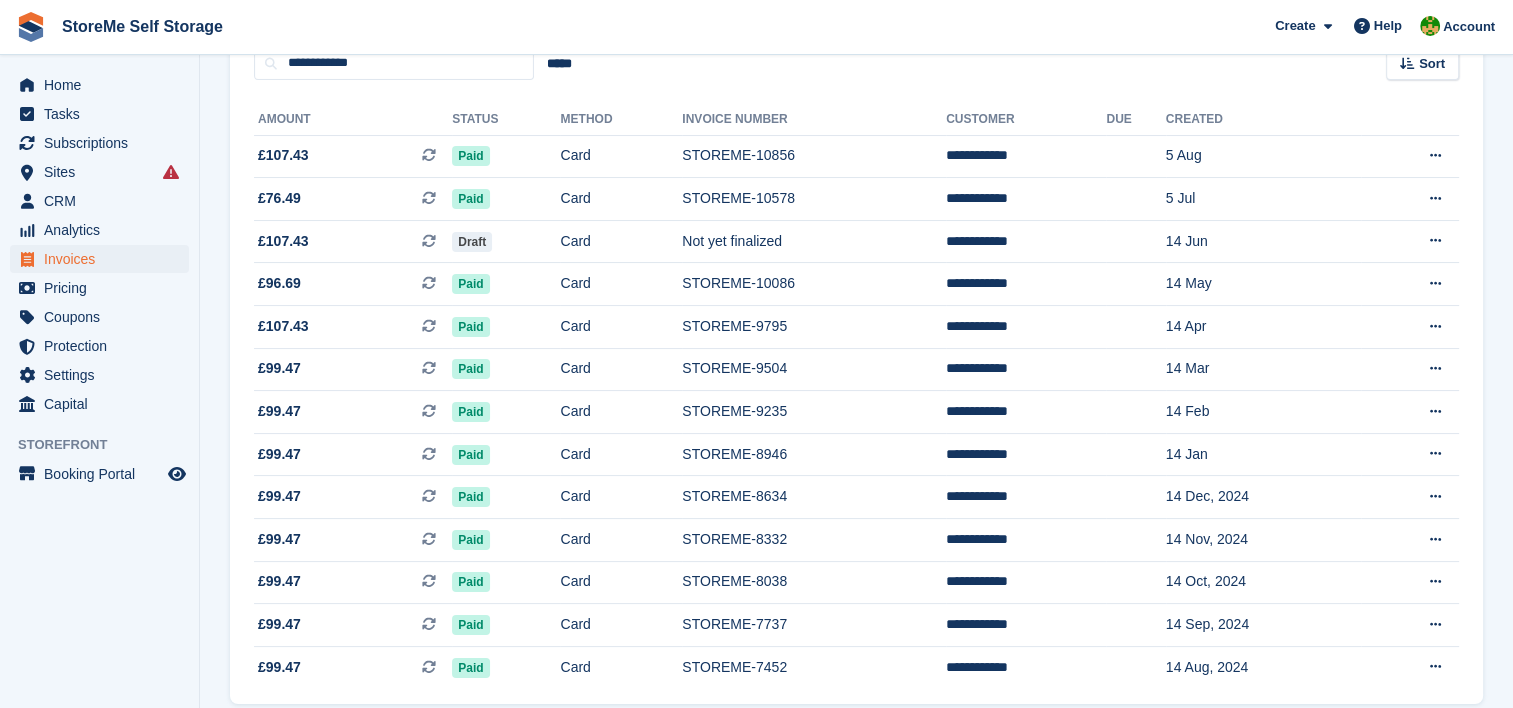 click on "**********" at bounding box center [1026, 327] 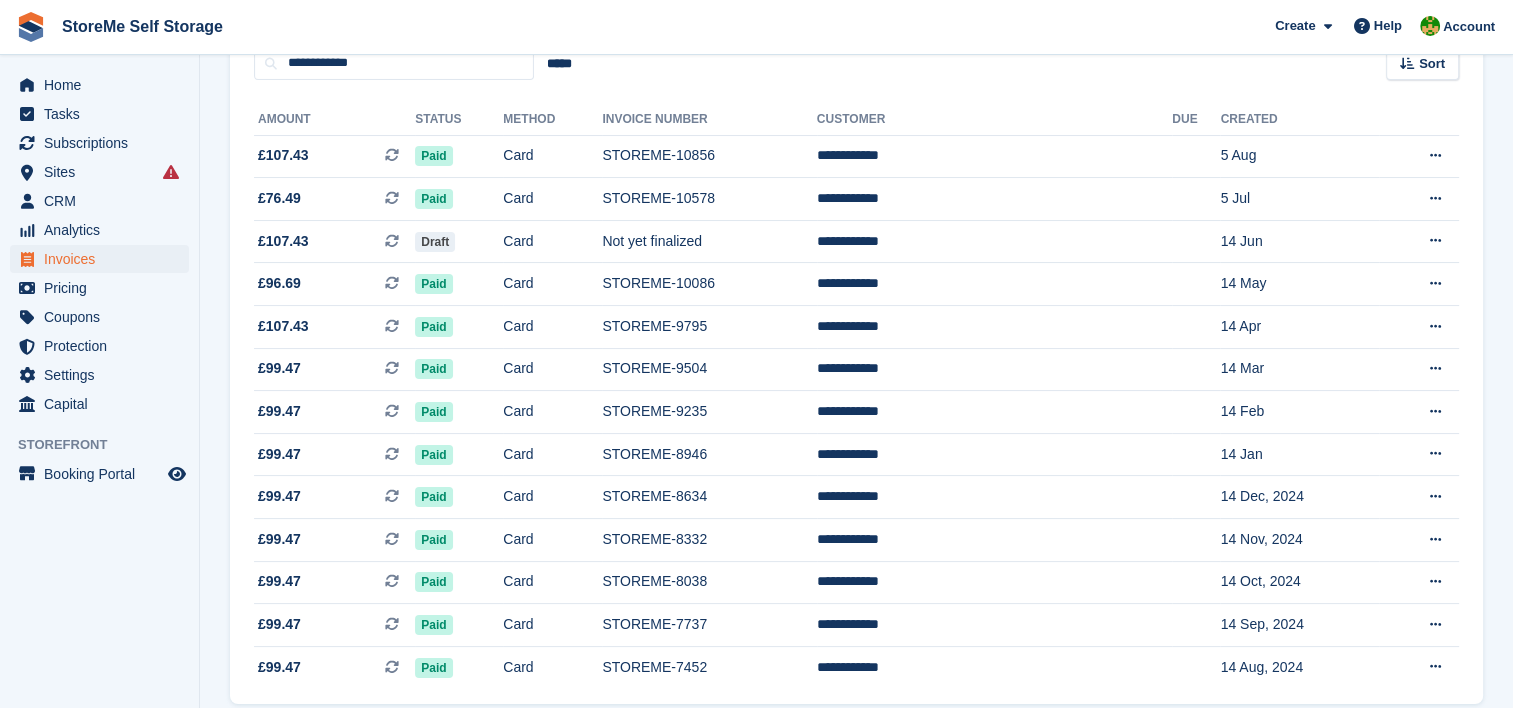 scroll, scrollTop: 0, scrollLeft: 0, axis: both 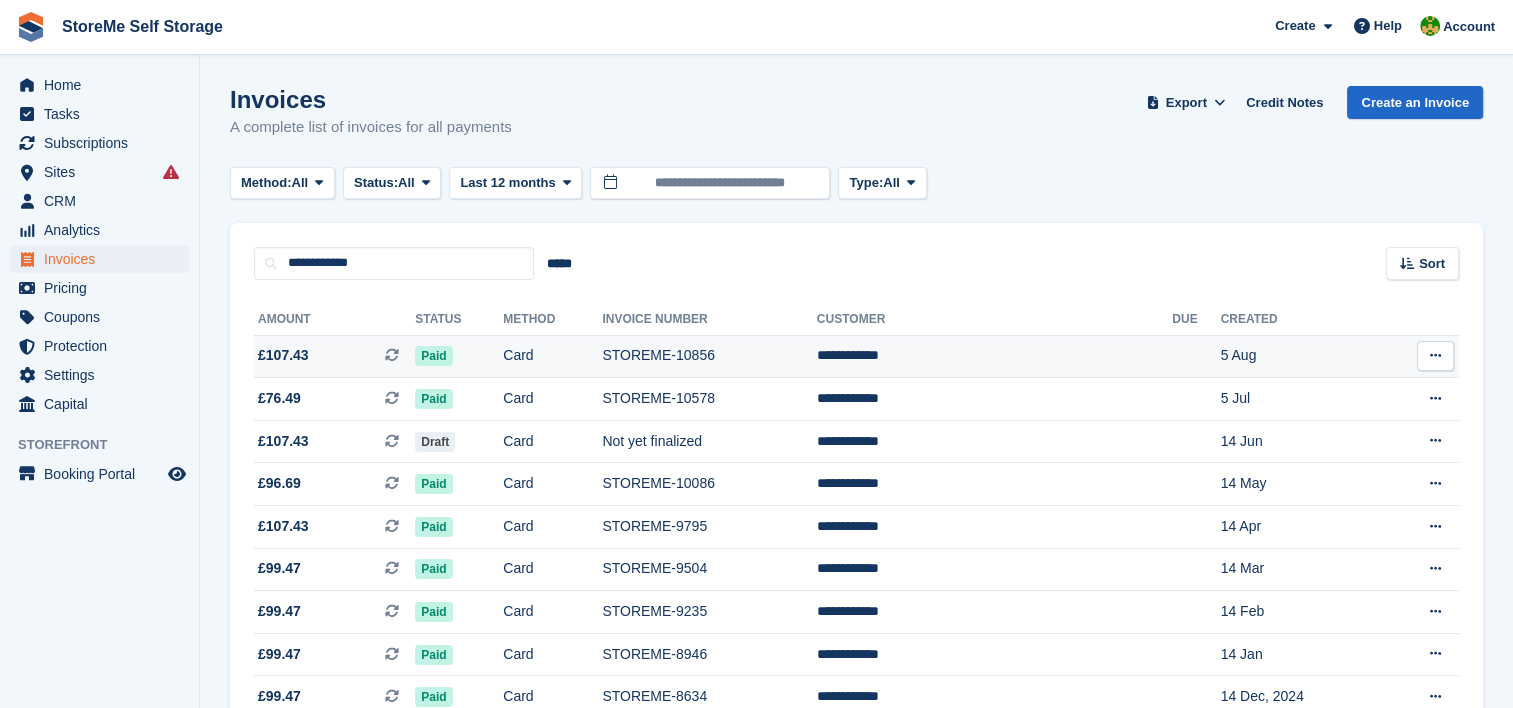 click on "STOREME-10856" at bounding box center (709, 356) 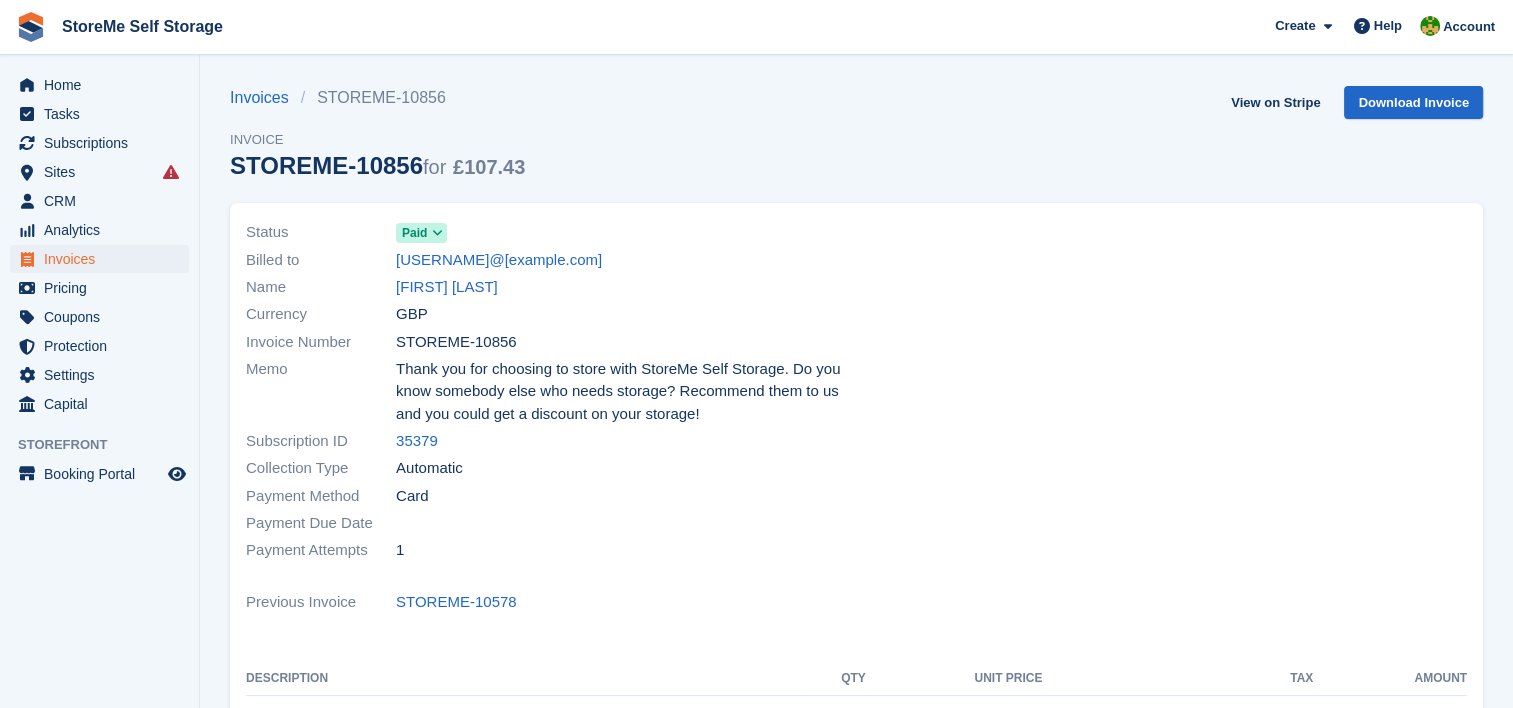 scroll, scrollTop: 0, scrollLeft: 0, axis: both 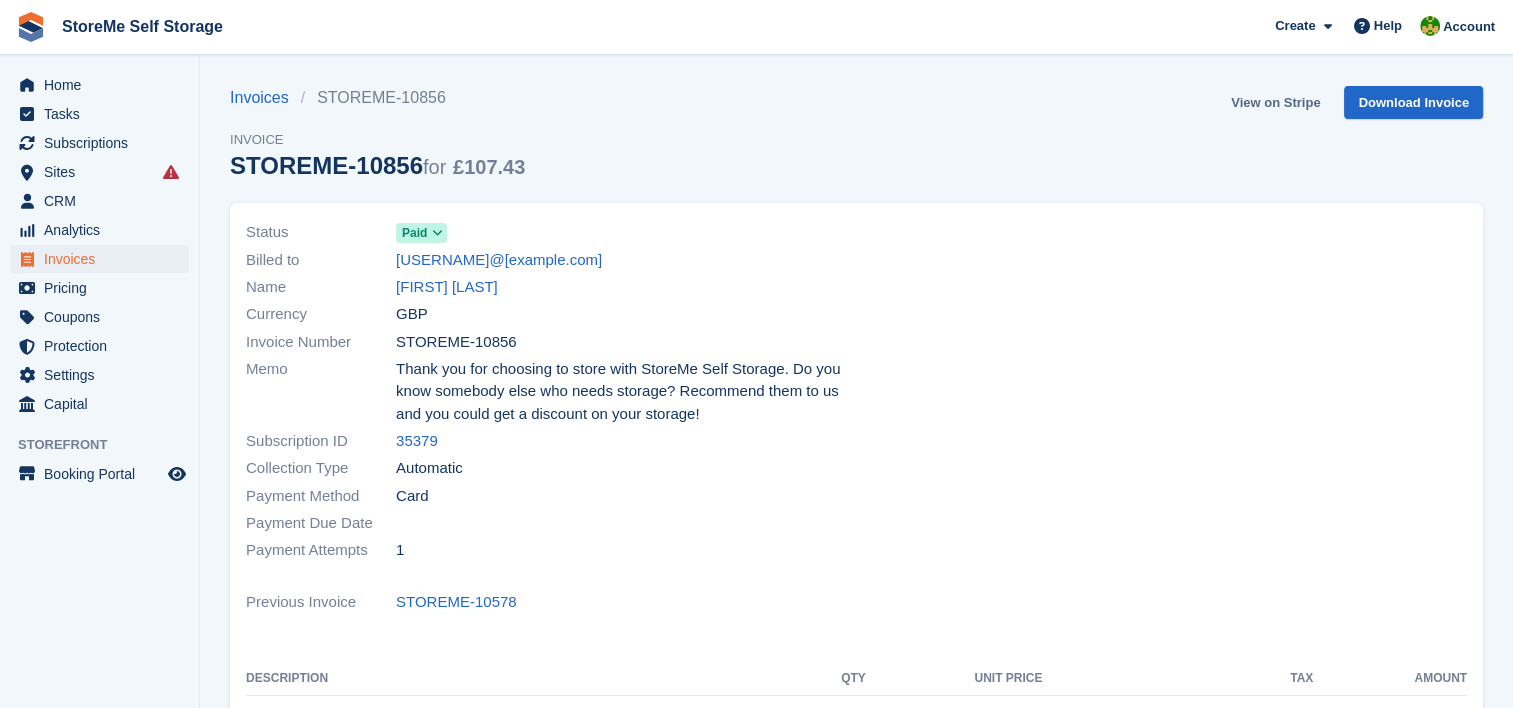 click on "View on Stripe" at bounding box center [1275, 102] 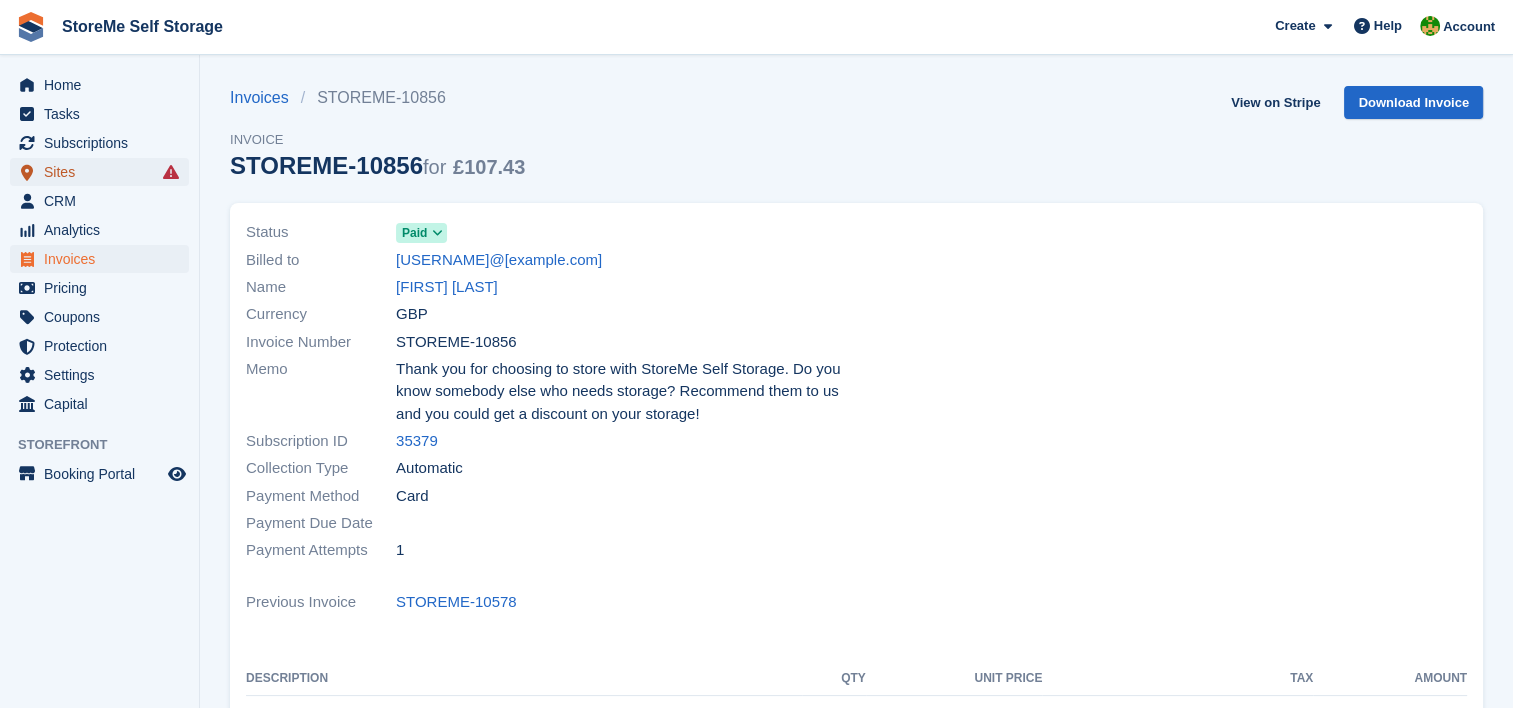 click on "Sites" at bounding box center [104, 172] 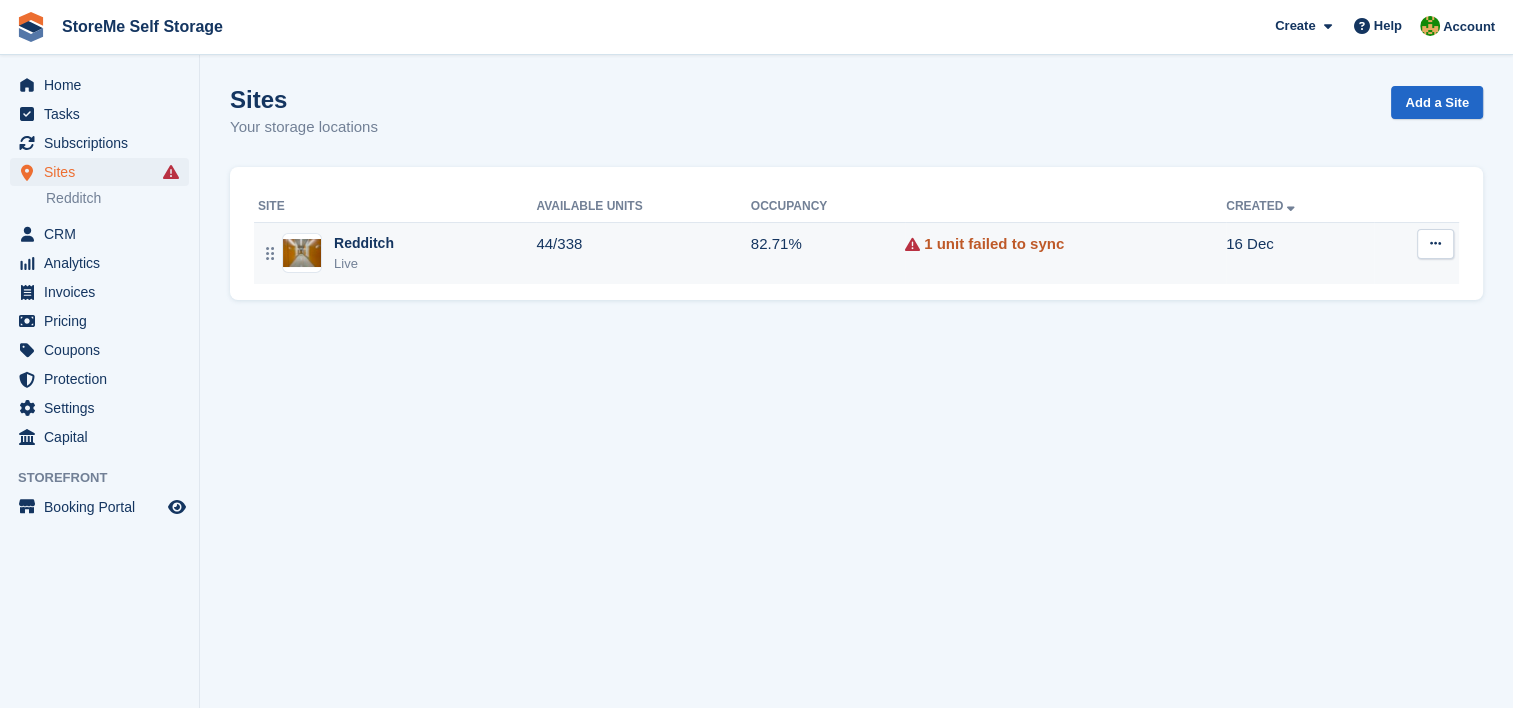 click on "1 unit failed to sync" at bounding box center [994, 244] 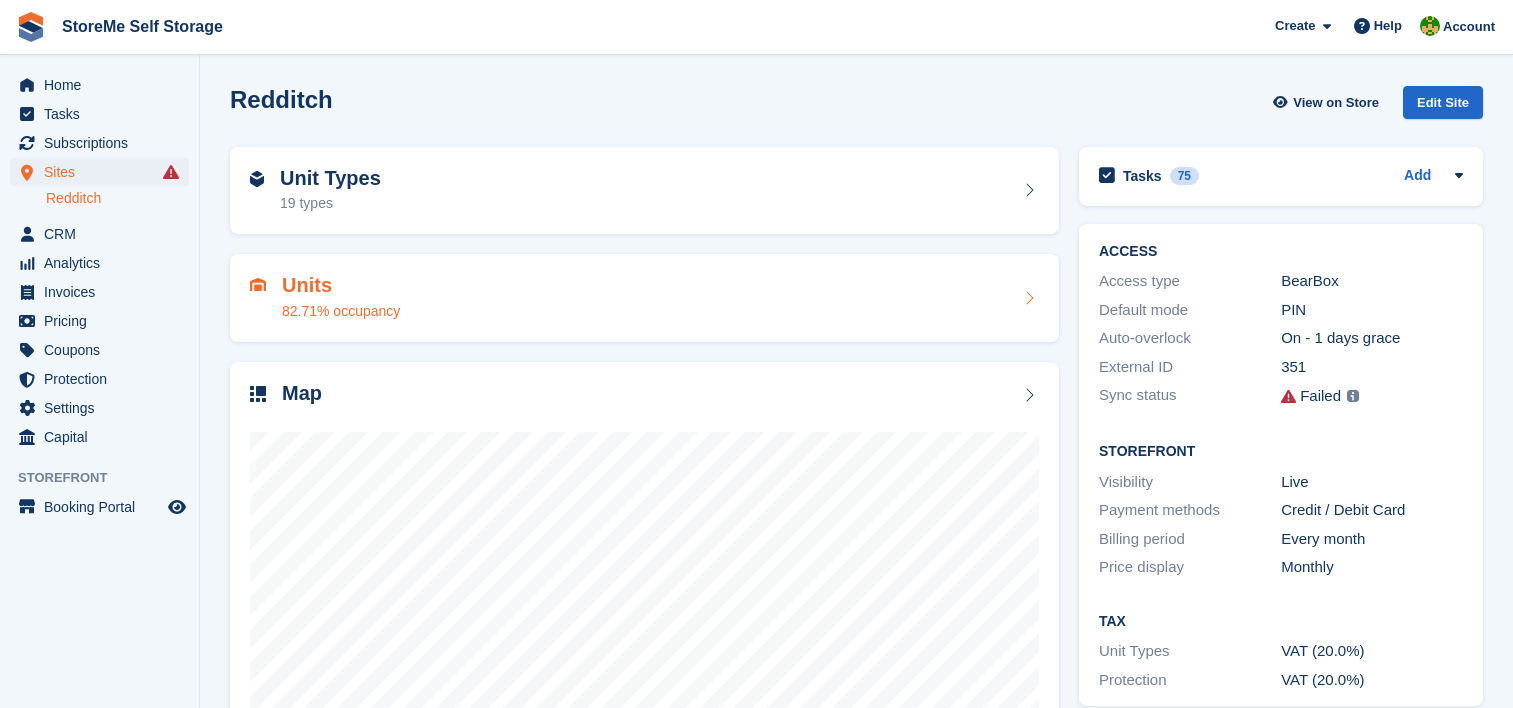 scroll, scrollTop: 0, scrollLeft: 0, axis: both 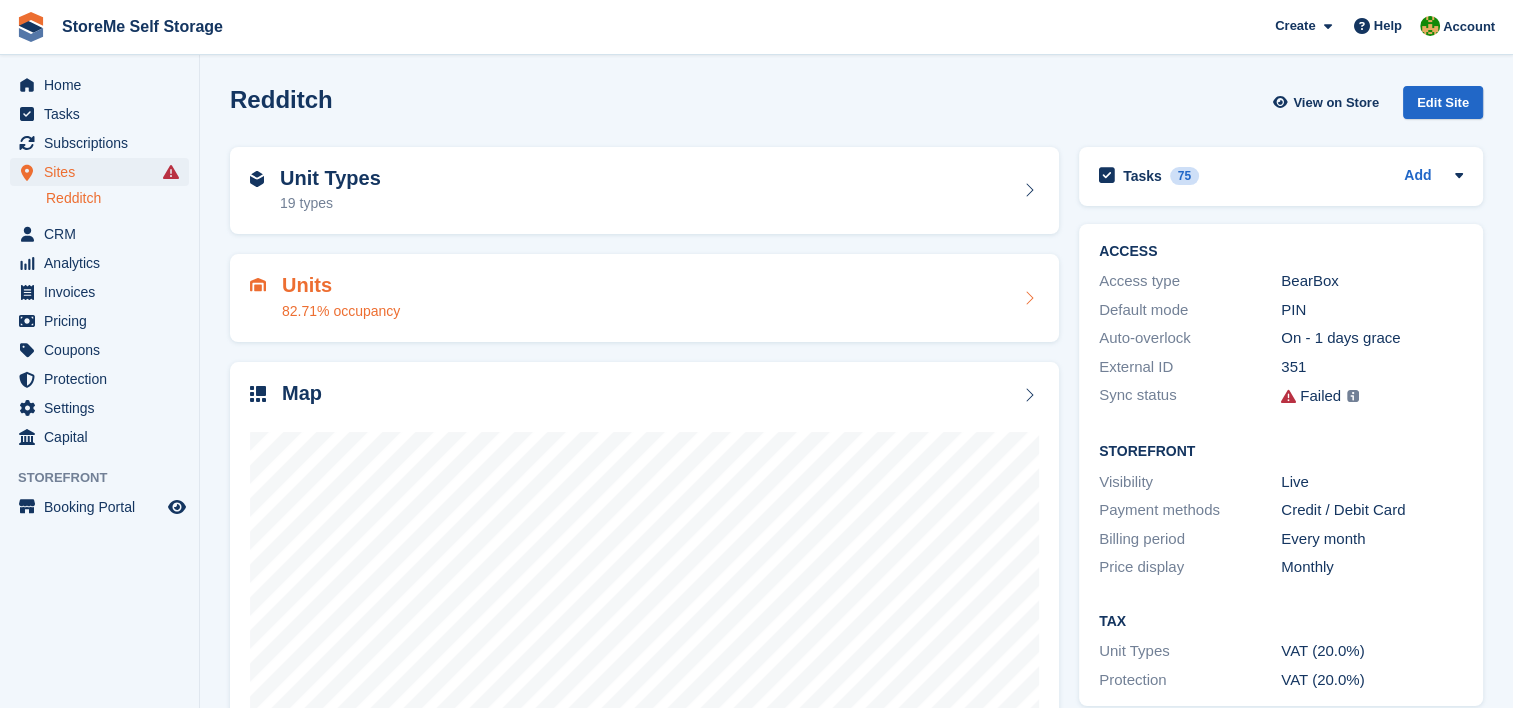 click at bounding box center [1029, 298] 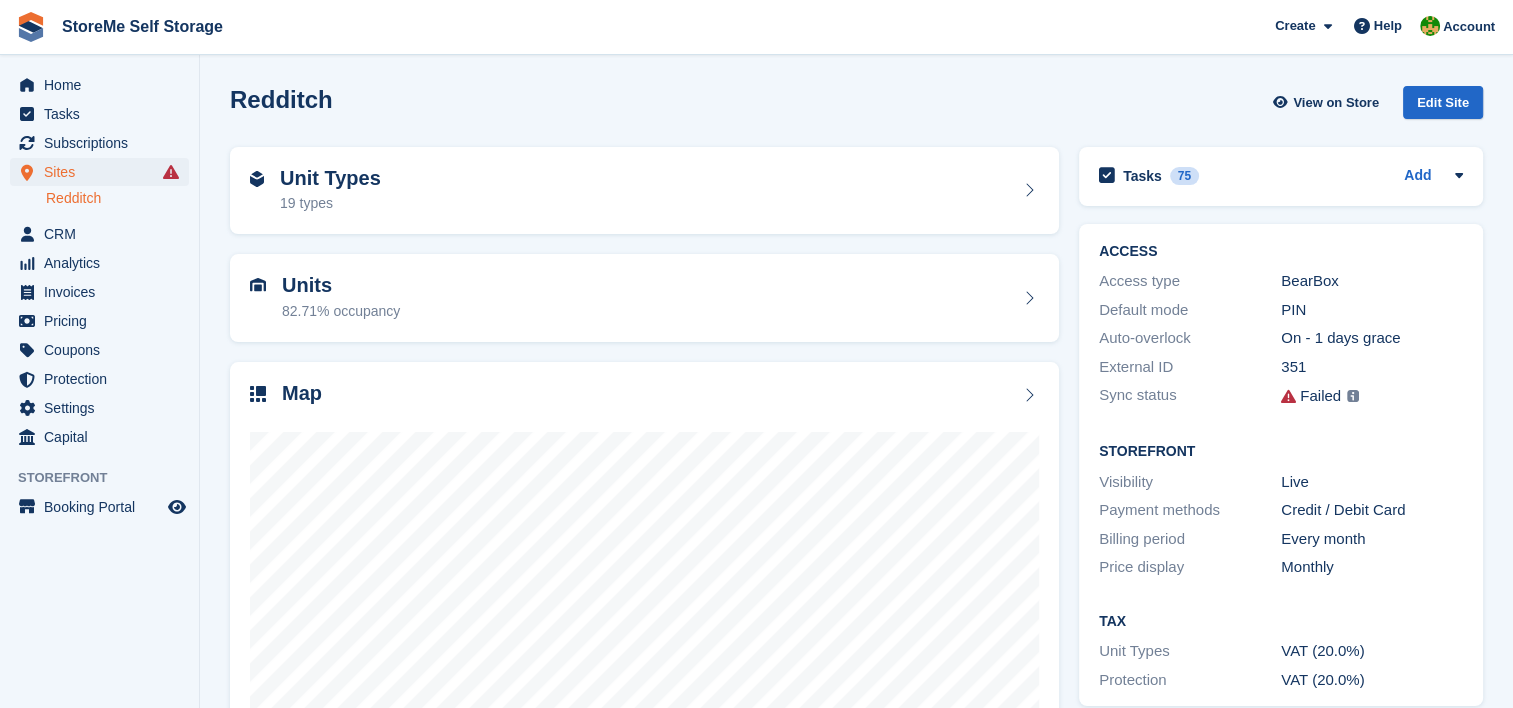scroll, scrollTop: 76, scrollLeft: 0, axis: vertical 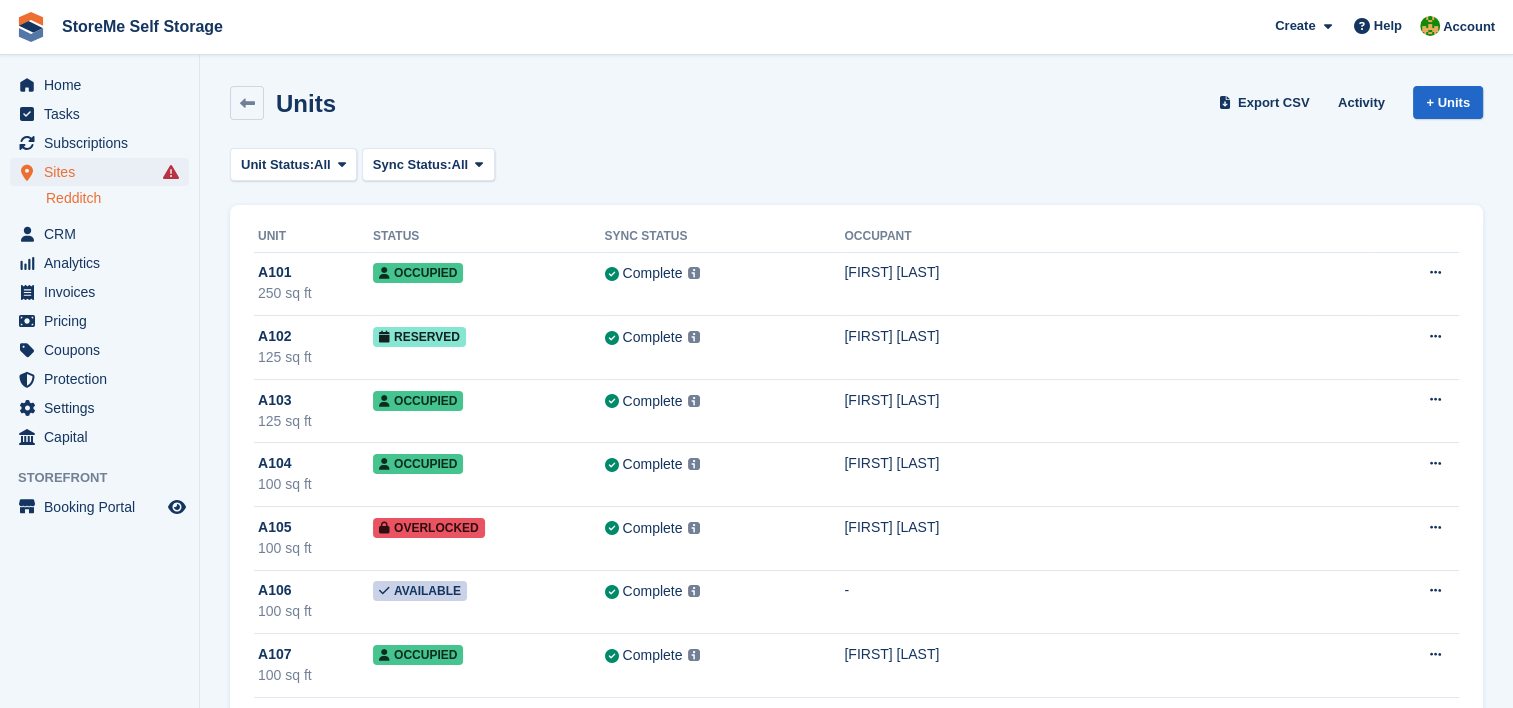 click on "Sites
Sites" at bounding box center [99, 172] 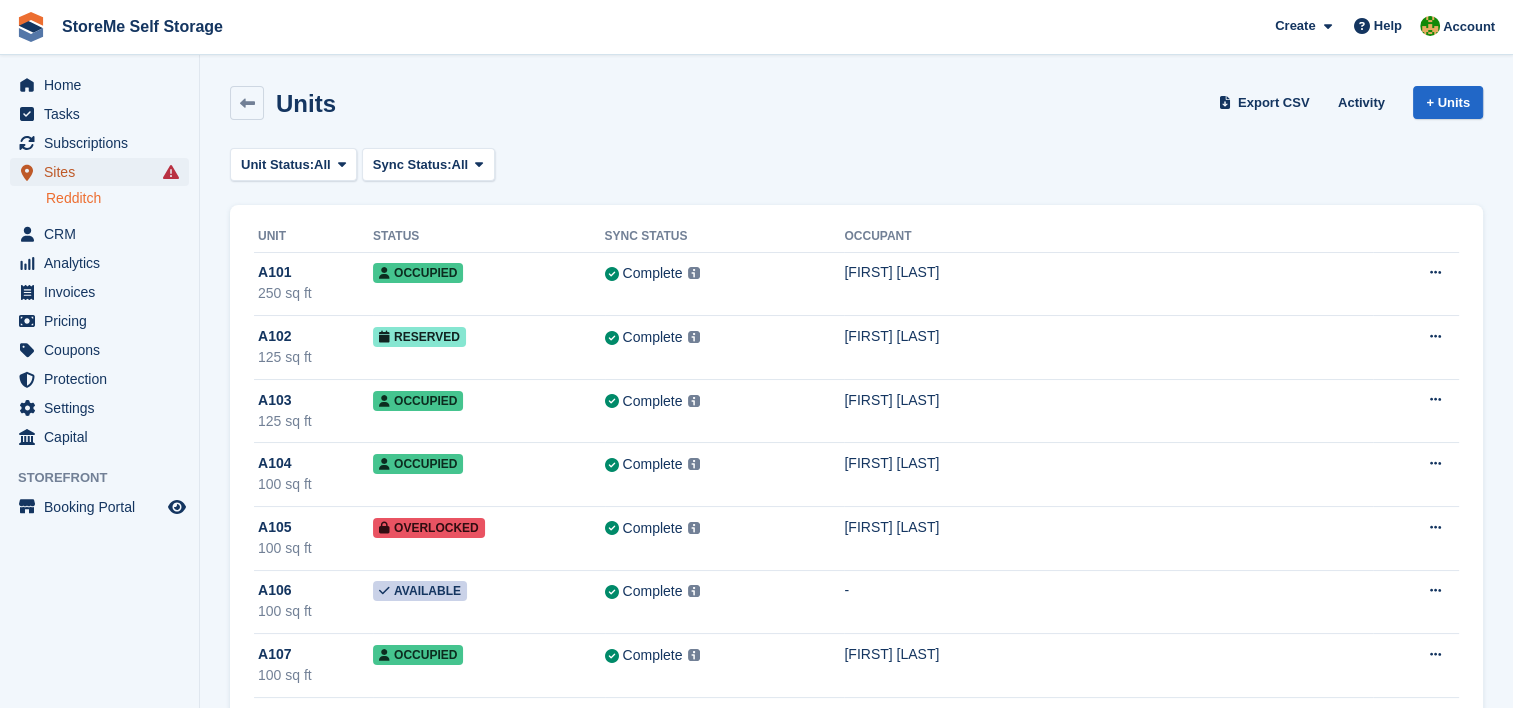 click on "Sites" at bounding box center (104, 172) 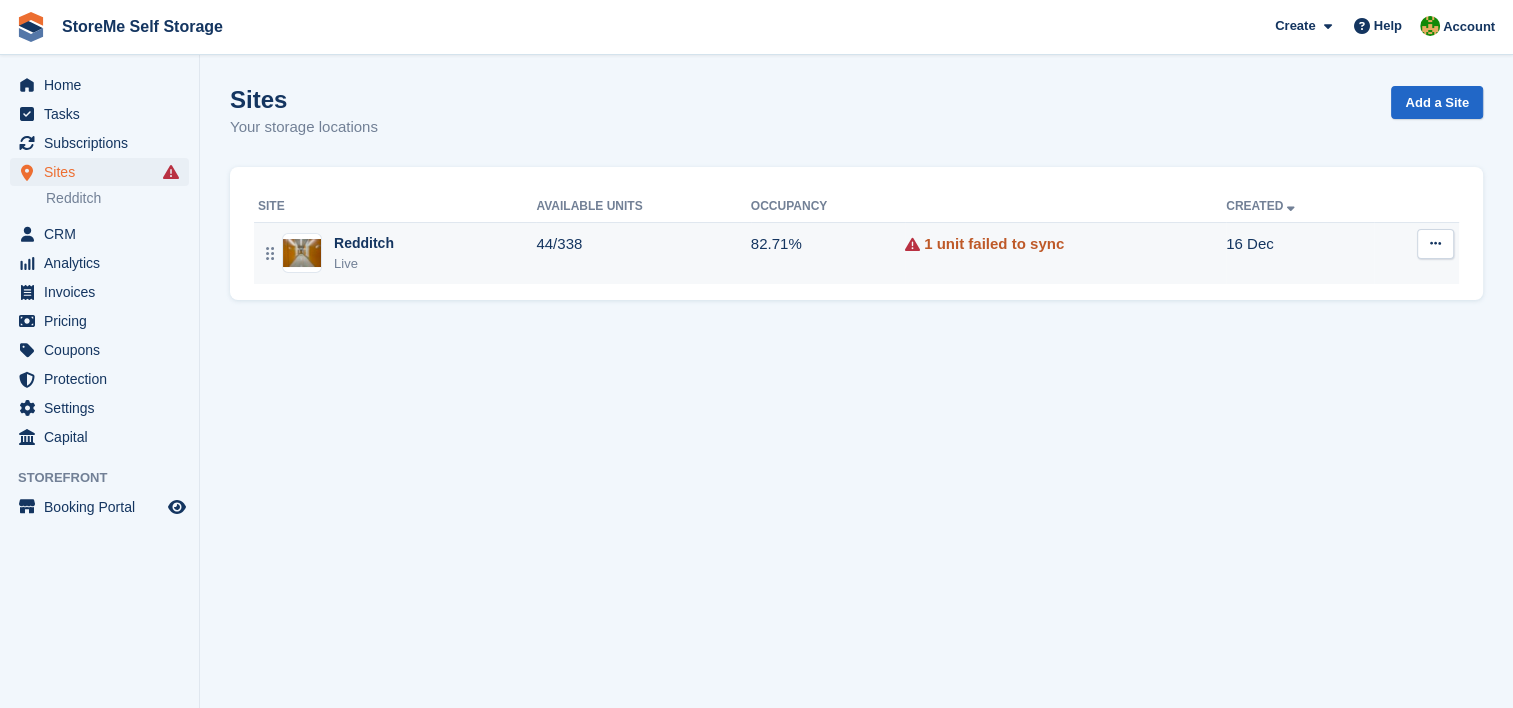 click on "1 unit failed to sync" at bounding box center (994, 244) 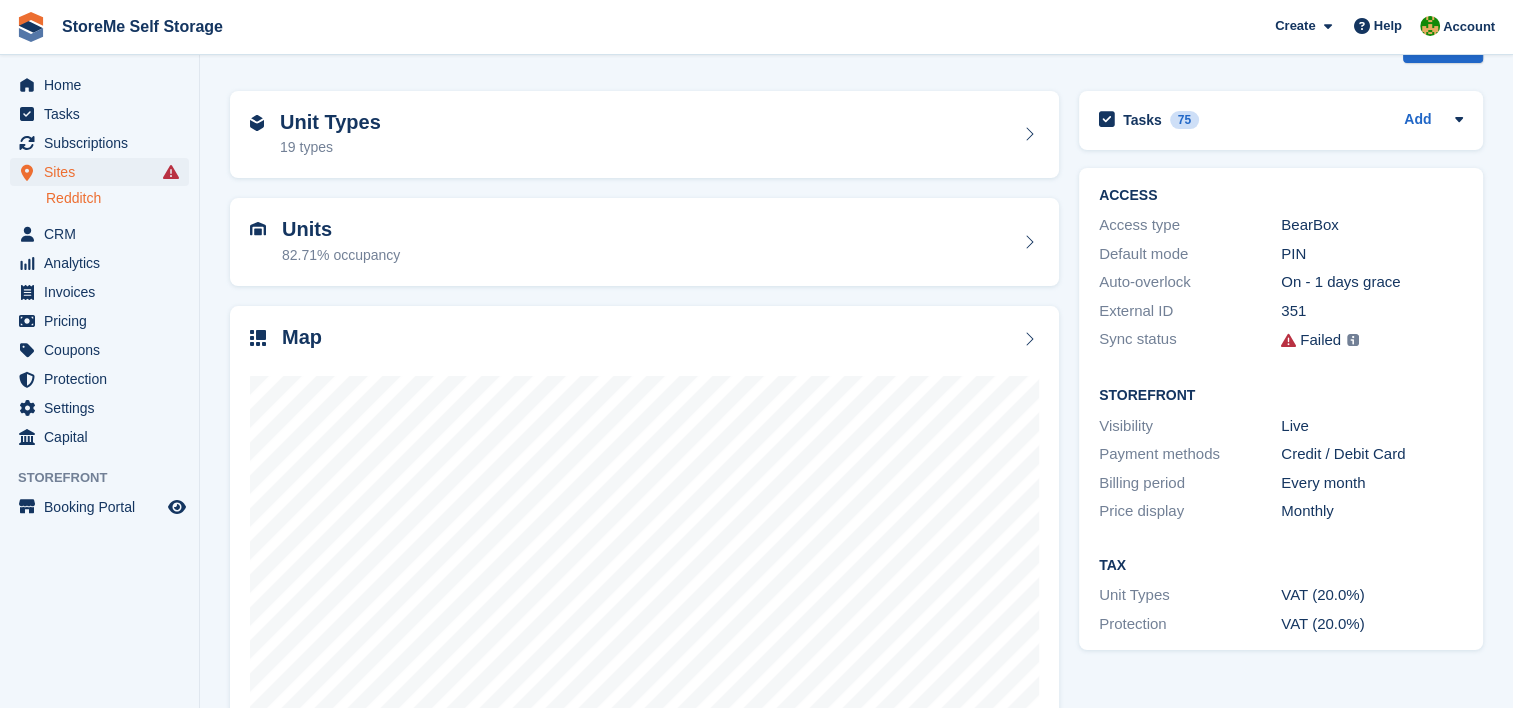 scroll, scrollTop: 0, scrollLeft: 0, axis: both 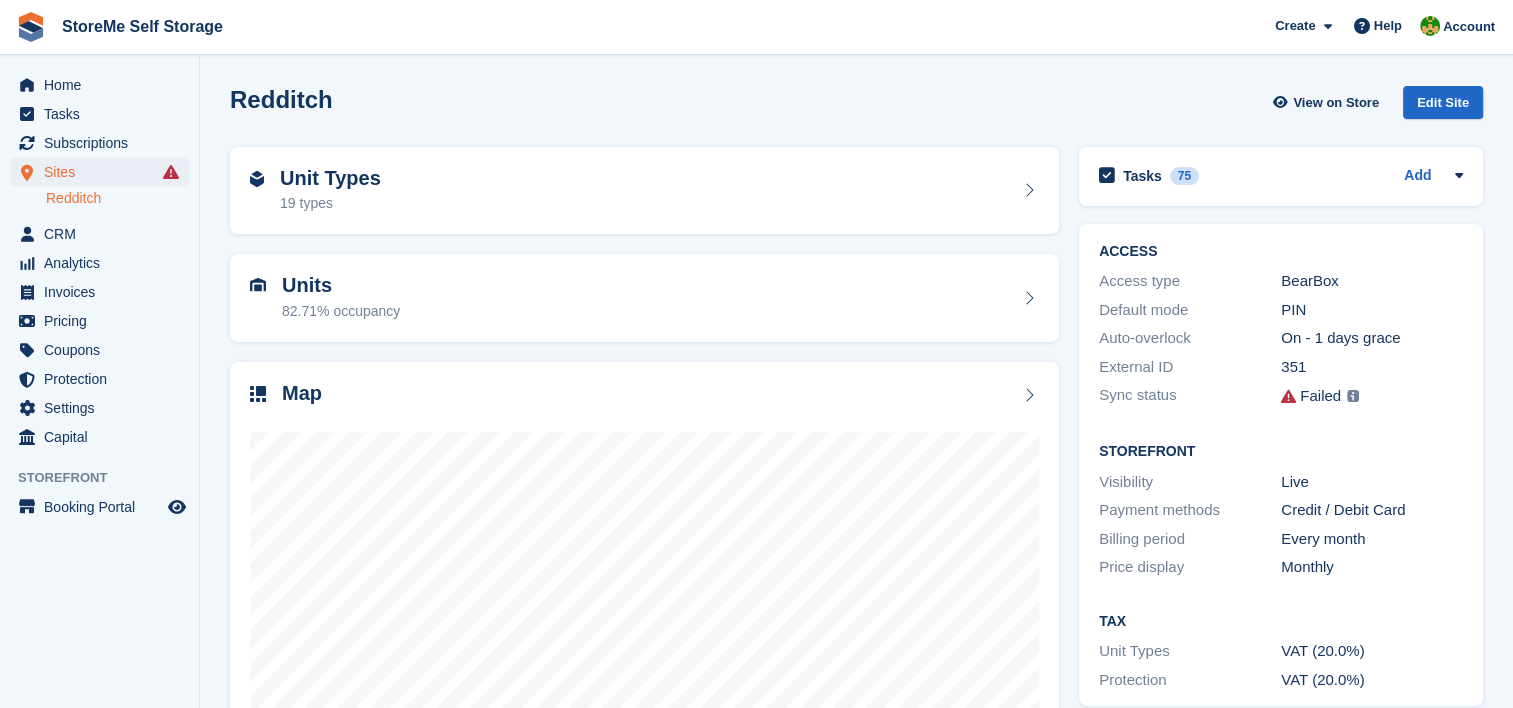 click at bounding box center [1353, 396] 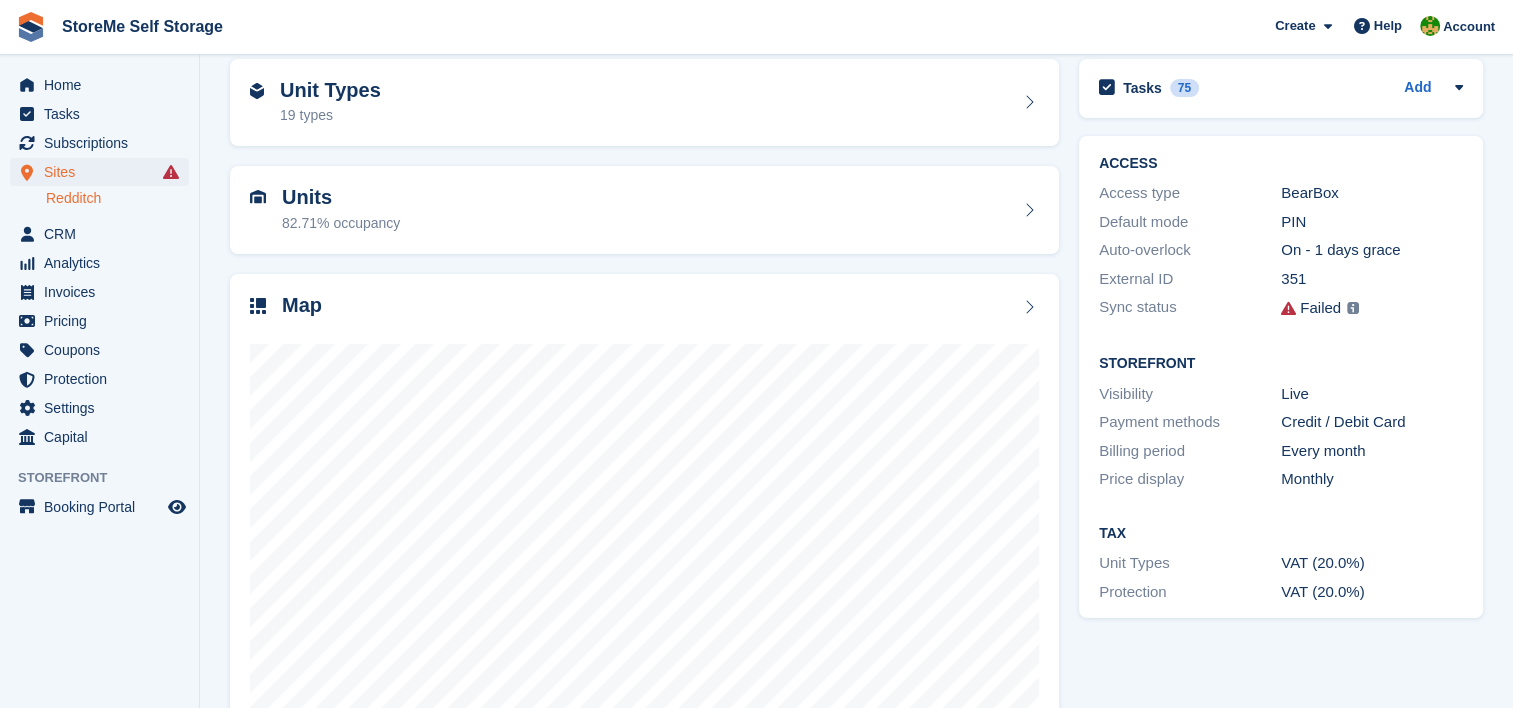 scroll, scrollTop: 0, scrollLeft: 0, axis: both 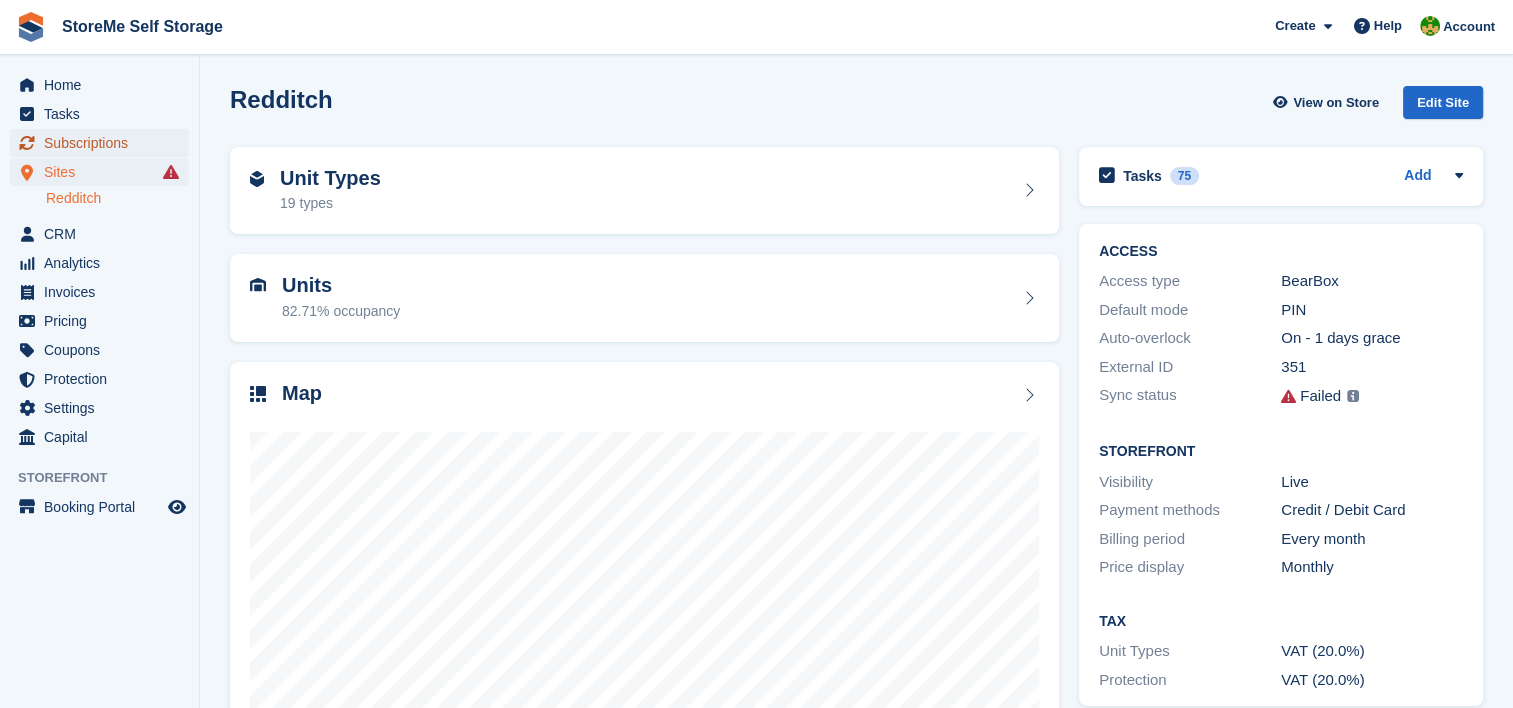 click on "Subscriptions" at bounding box center (104, 143) 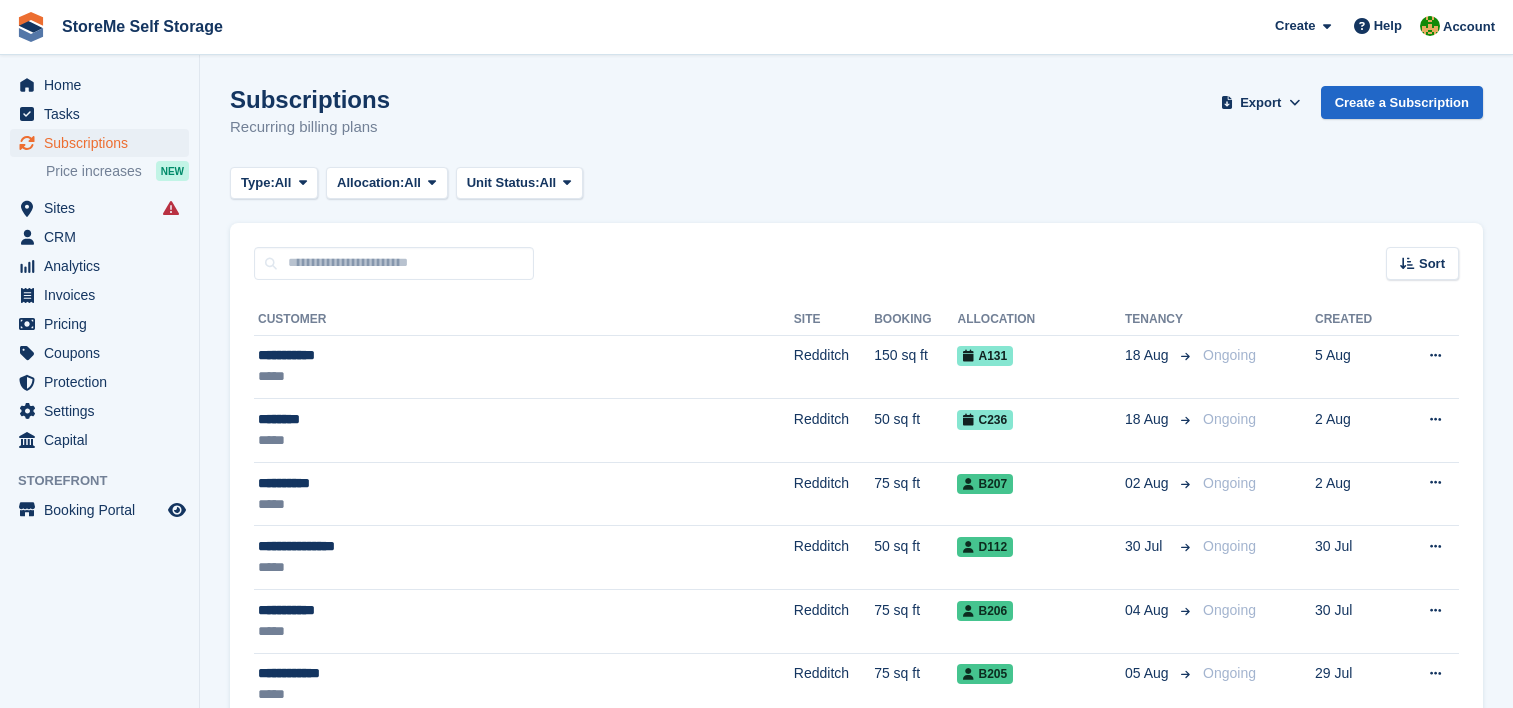 scroll, scrollTop: 0, scrollLeft: 0, axis: both 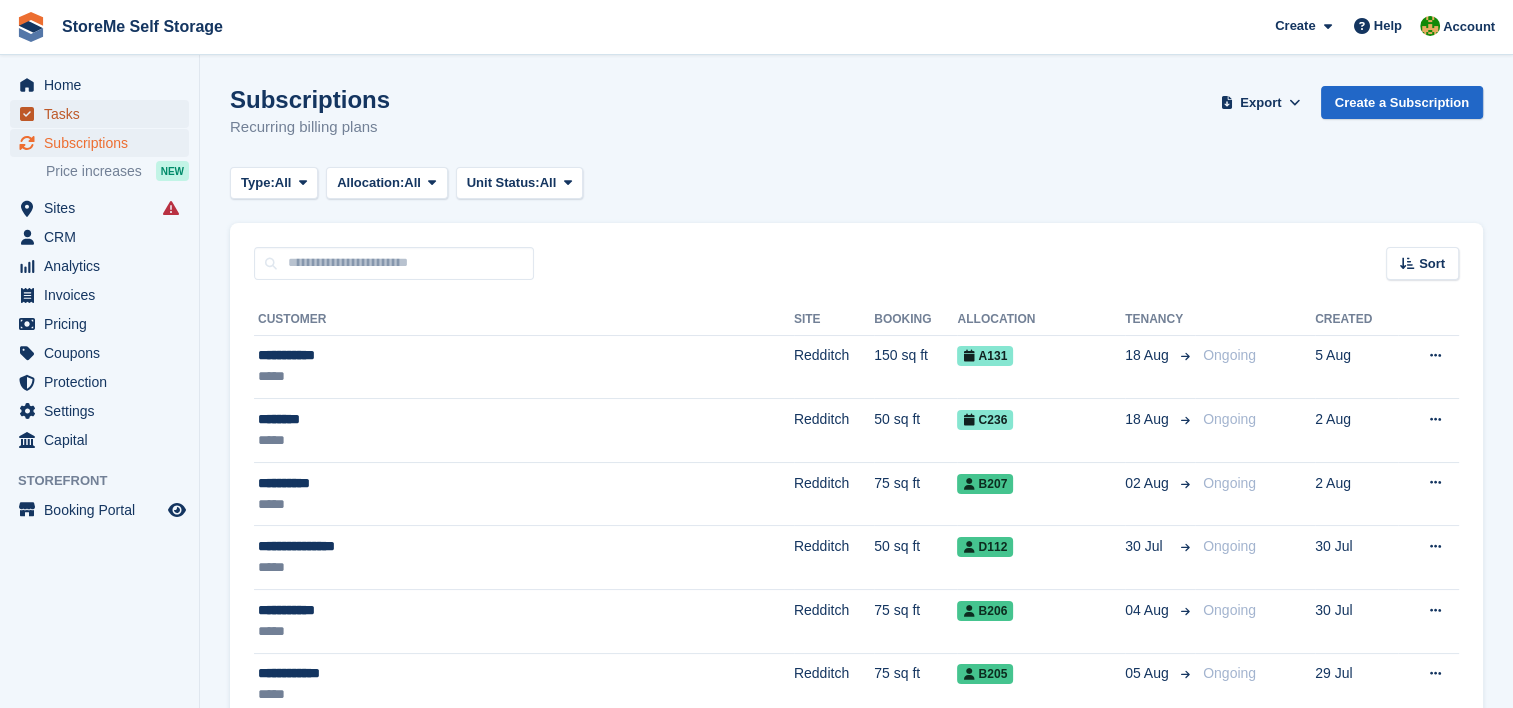 click on "Tasks" at bounding box center (104, 114) 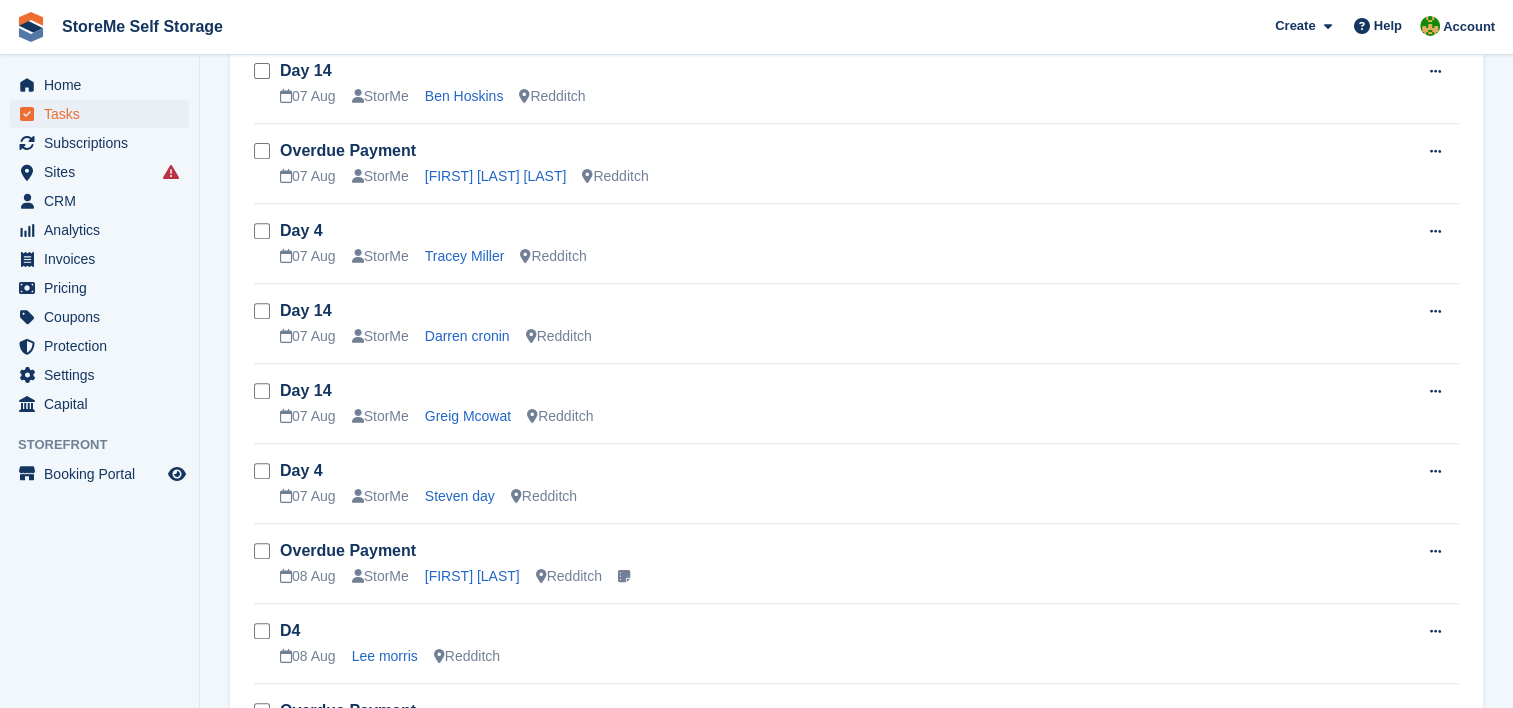 scroll, scrollTop: 0, scrollLeft: 0, axis: both 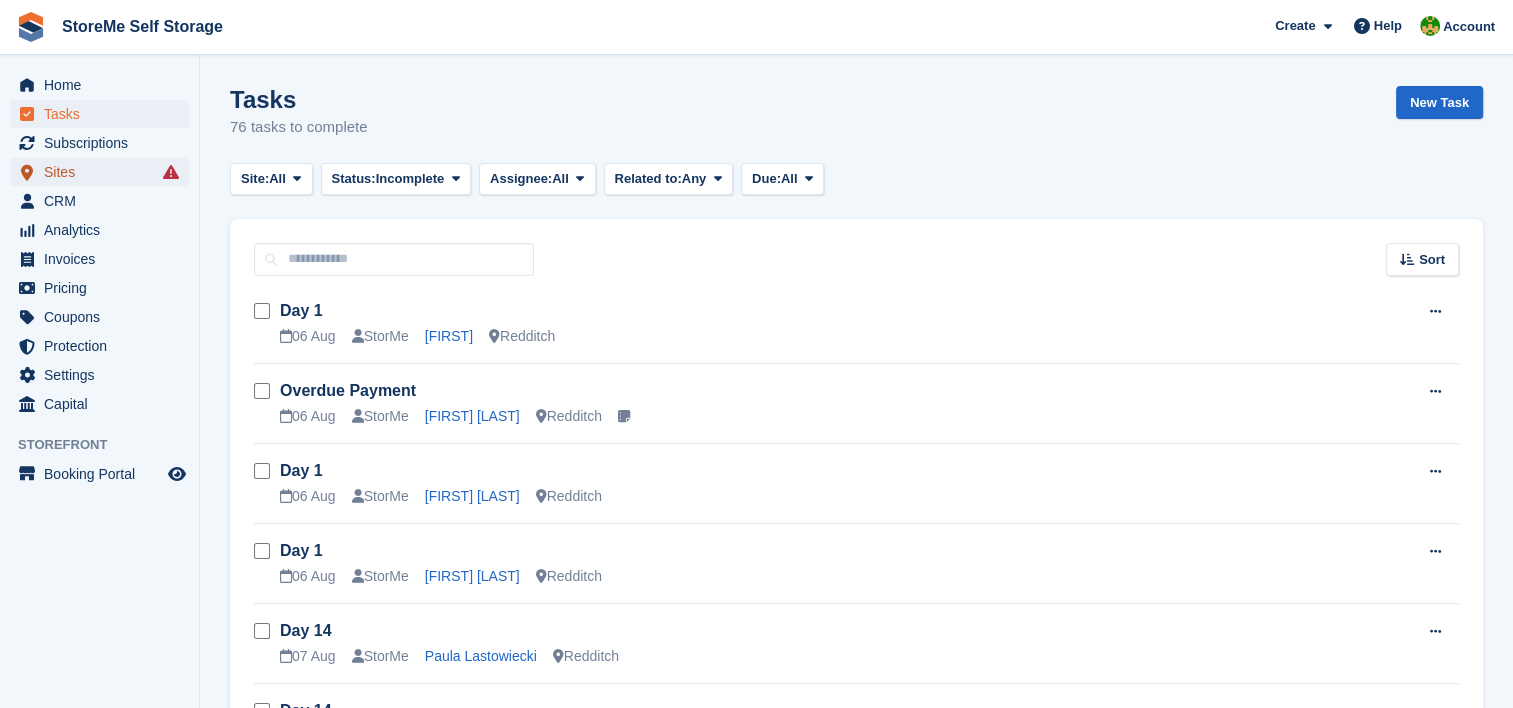 click on "Sites" at bounding box center [104, 172] 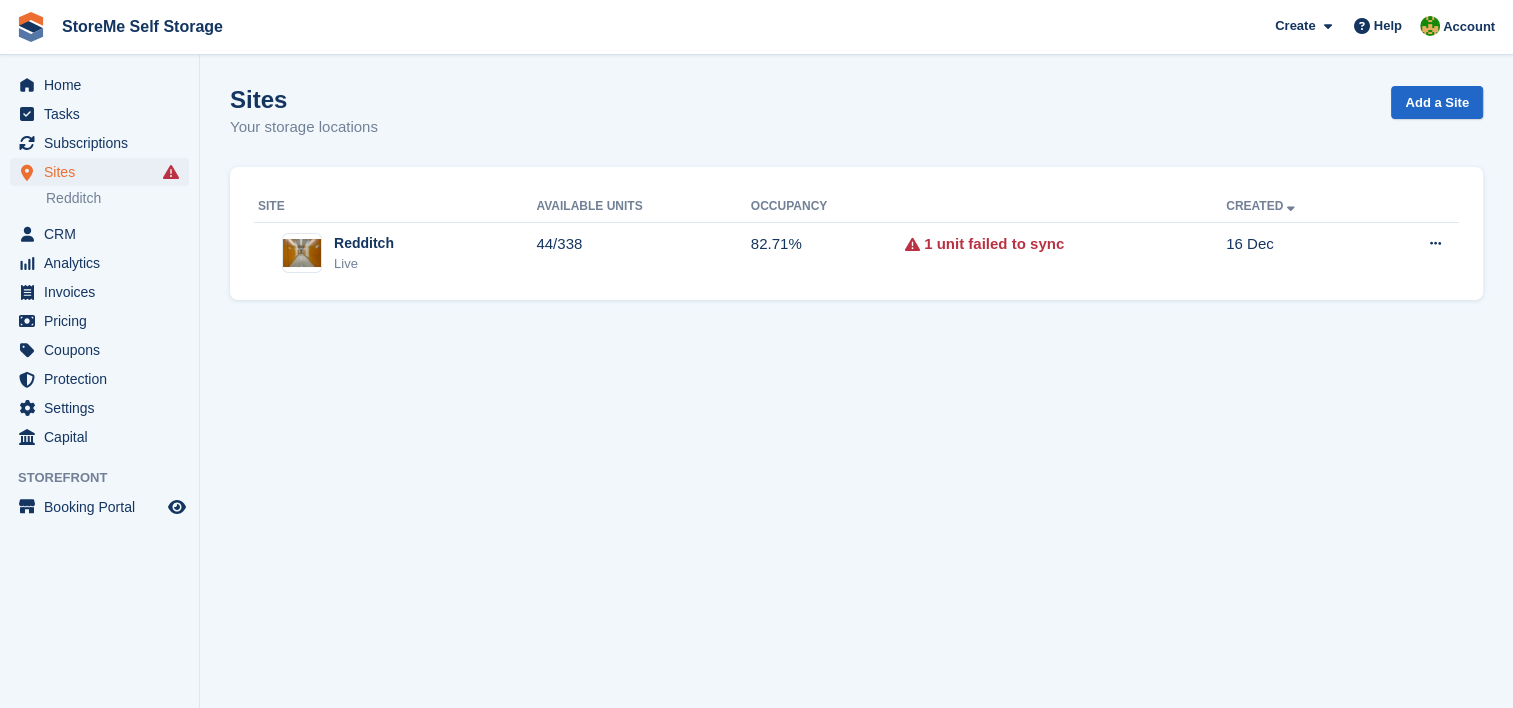 click on "Redditch" at bounding box center [117, 198] 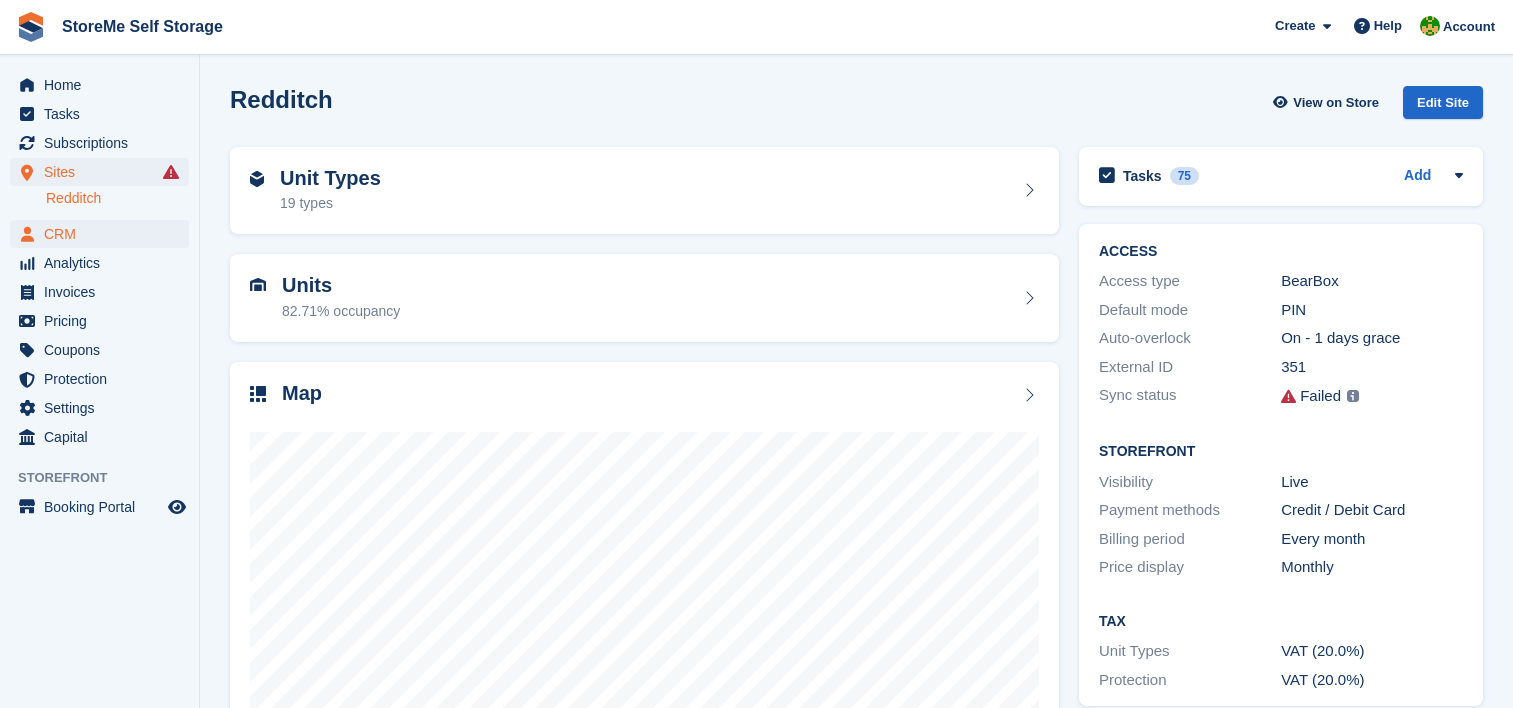 scroll, scrollTop: 0, scrollLeft: 0, axis: both 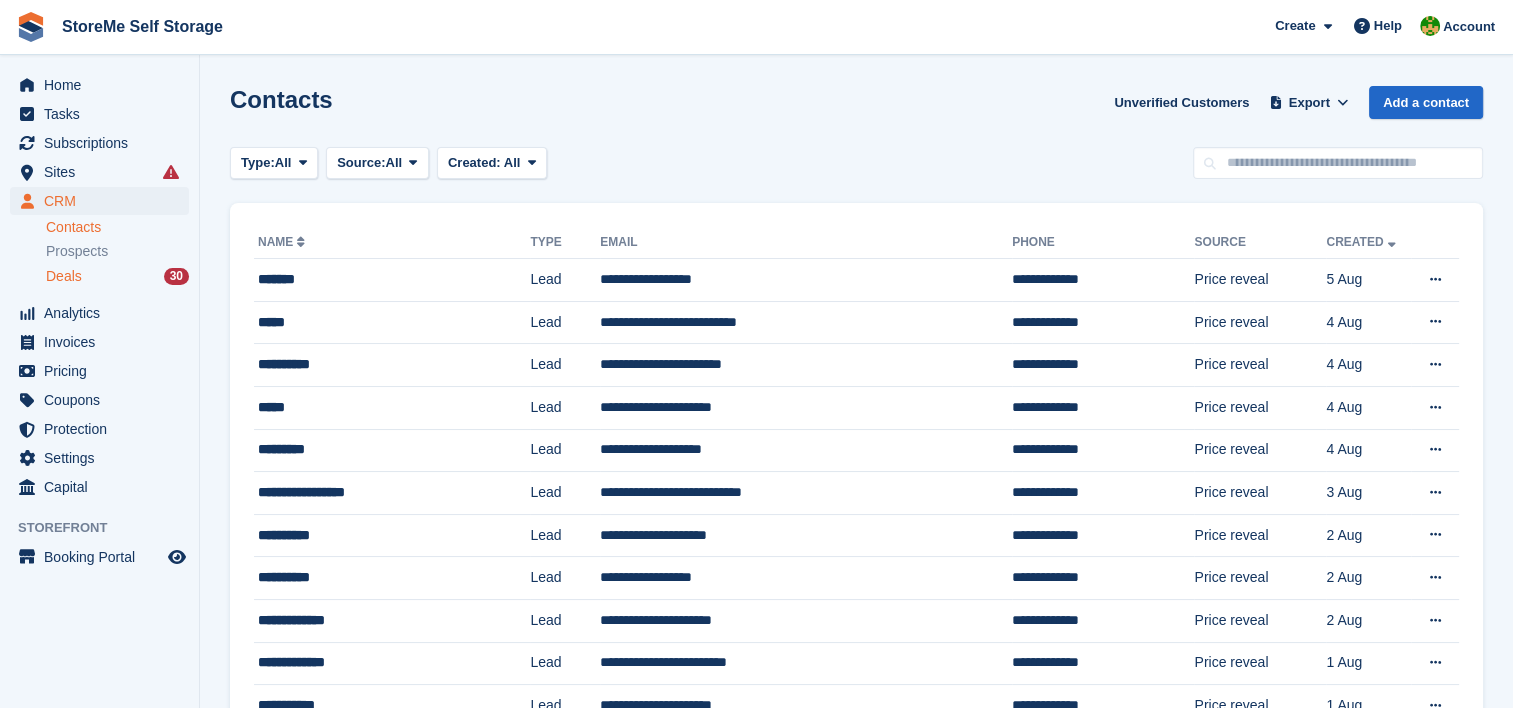 click on "Deals" at bounding box center [64, 276] 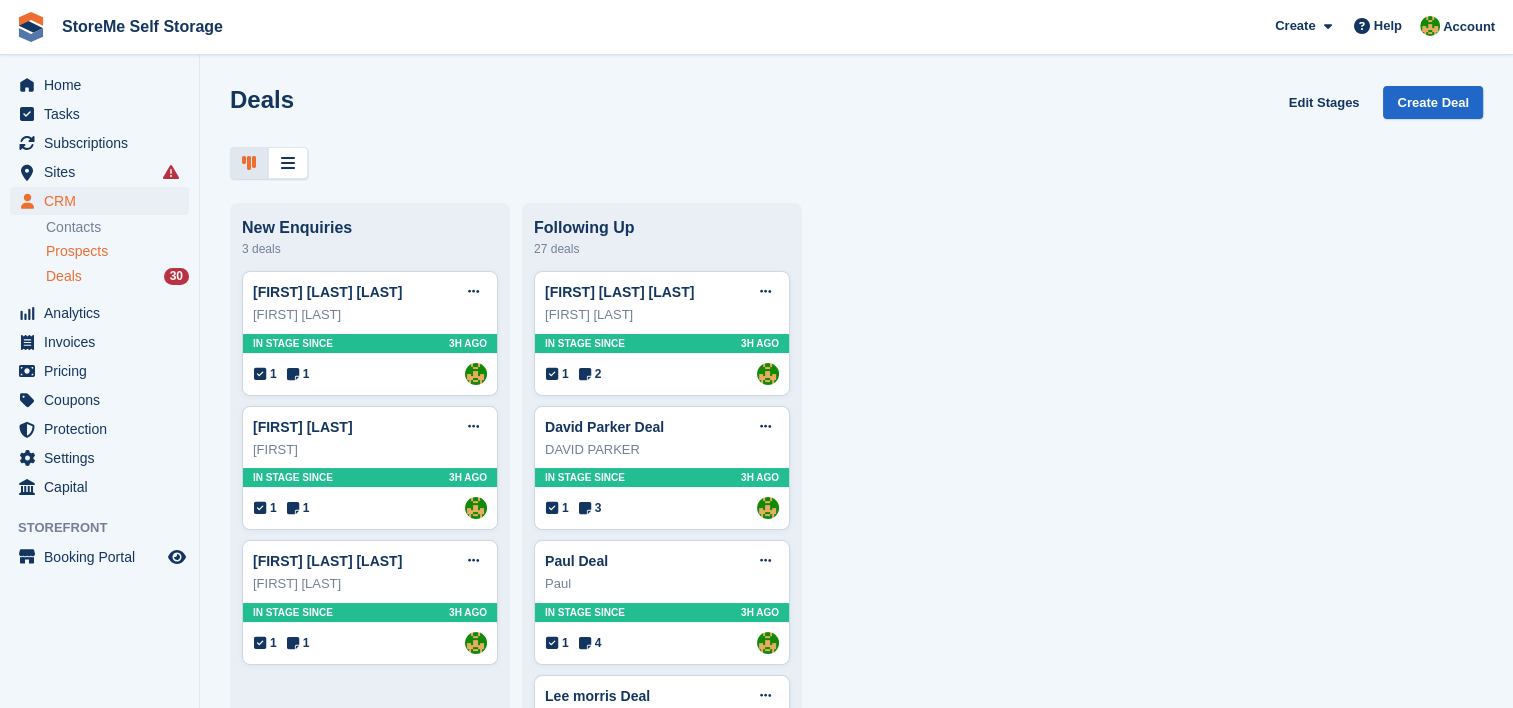 click on "Prospects" at bounding box center [77, 251] 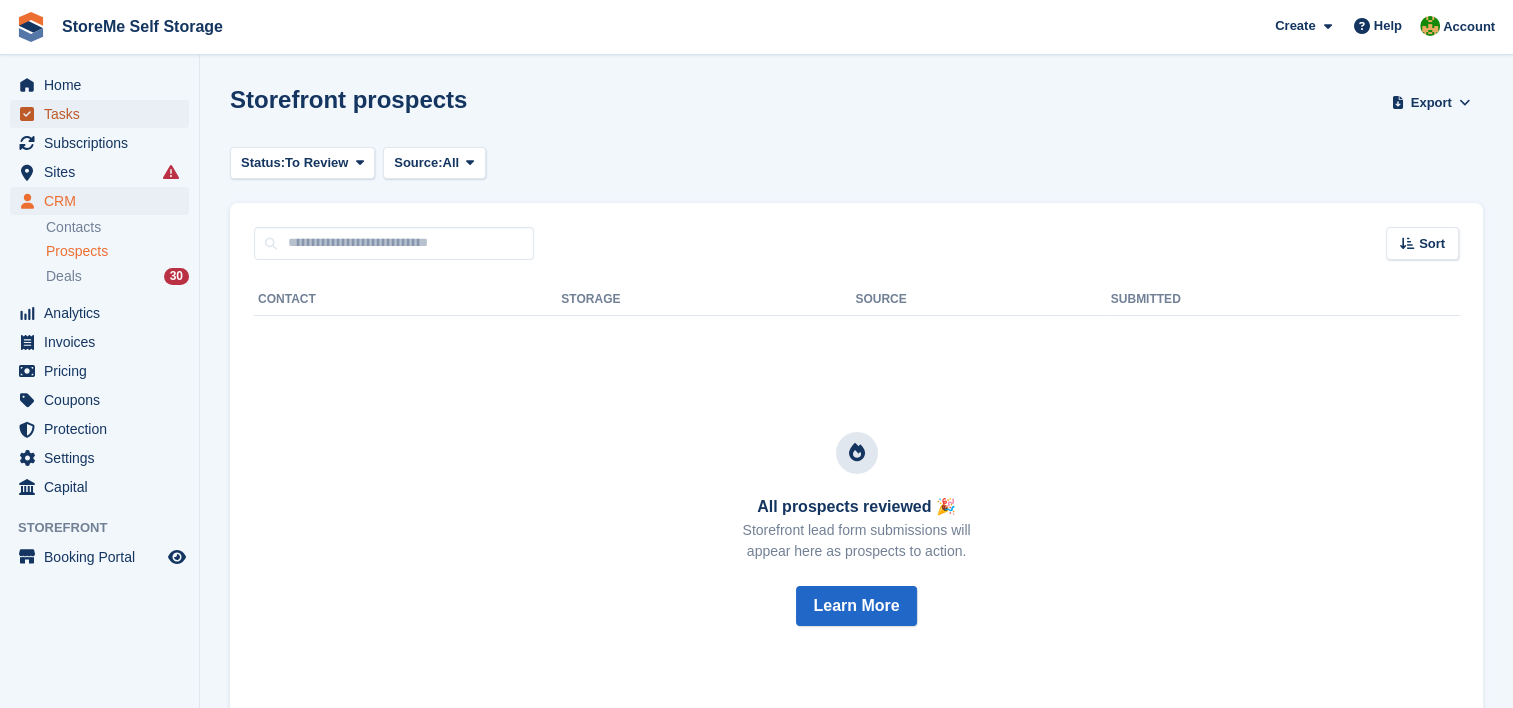 click on "Tasks" at bounding box center (104, 114) 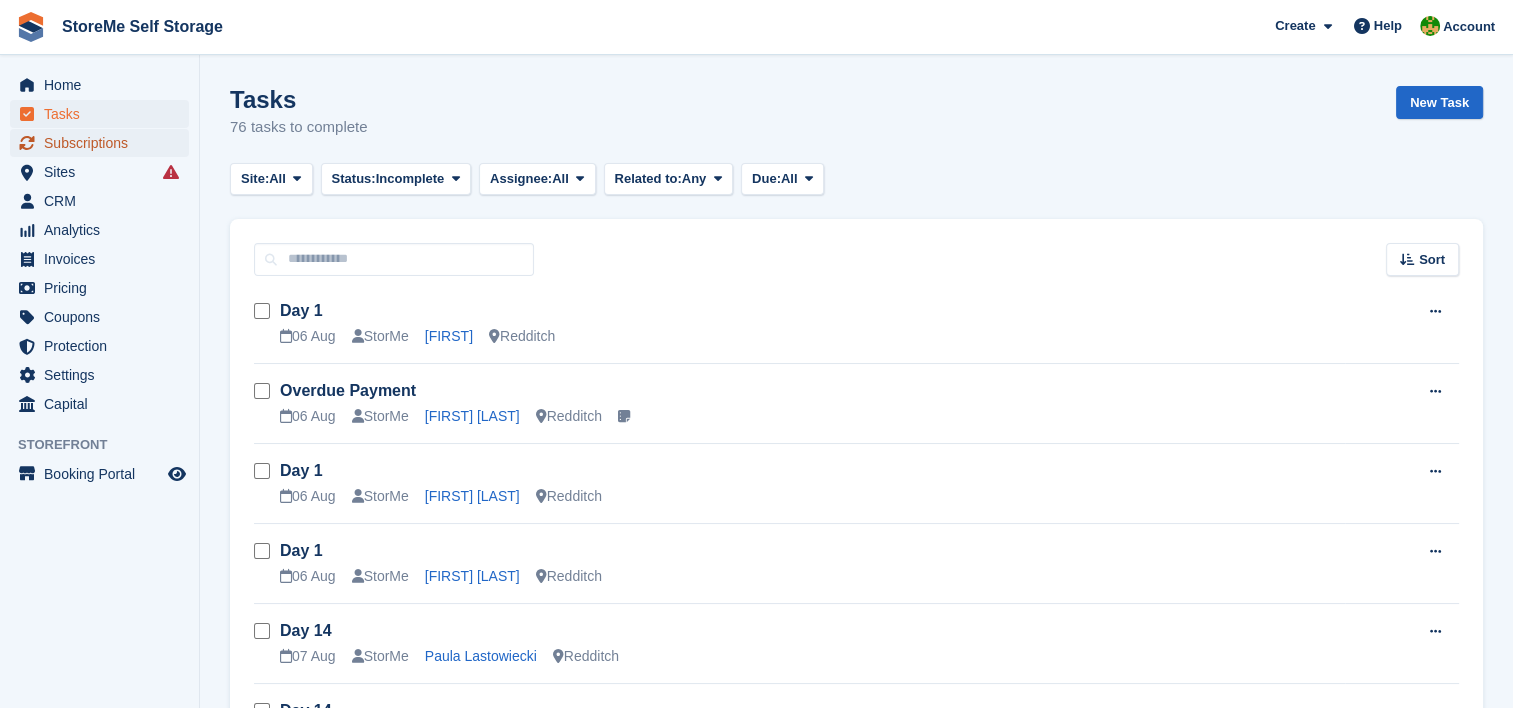 click on "Subscriptions" at bounding box center (104, 143) 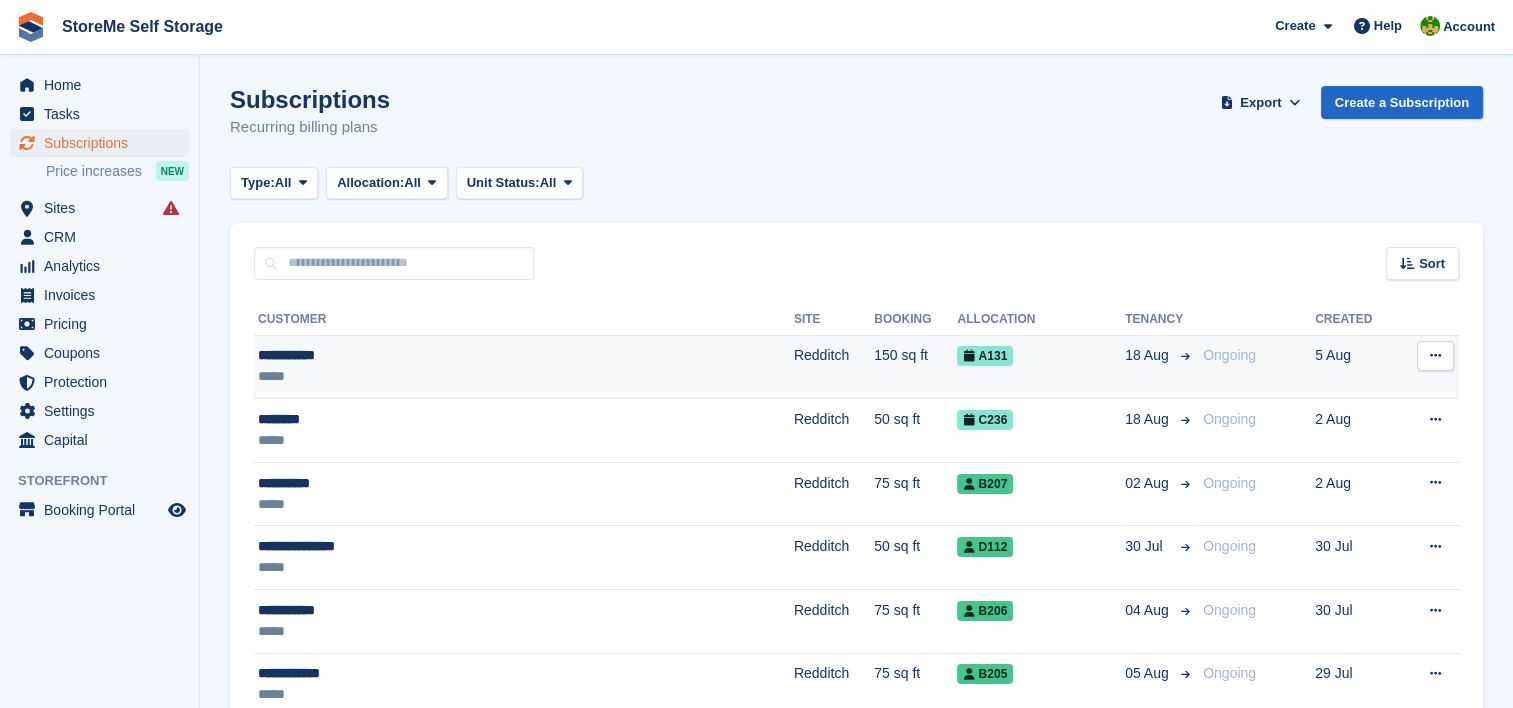 click on "**********" at bounding box center (441, 355) 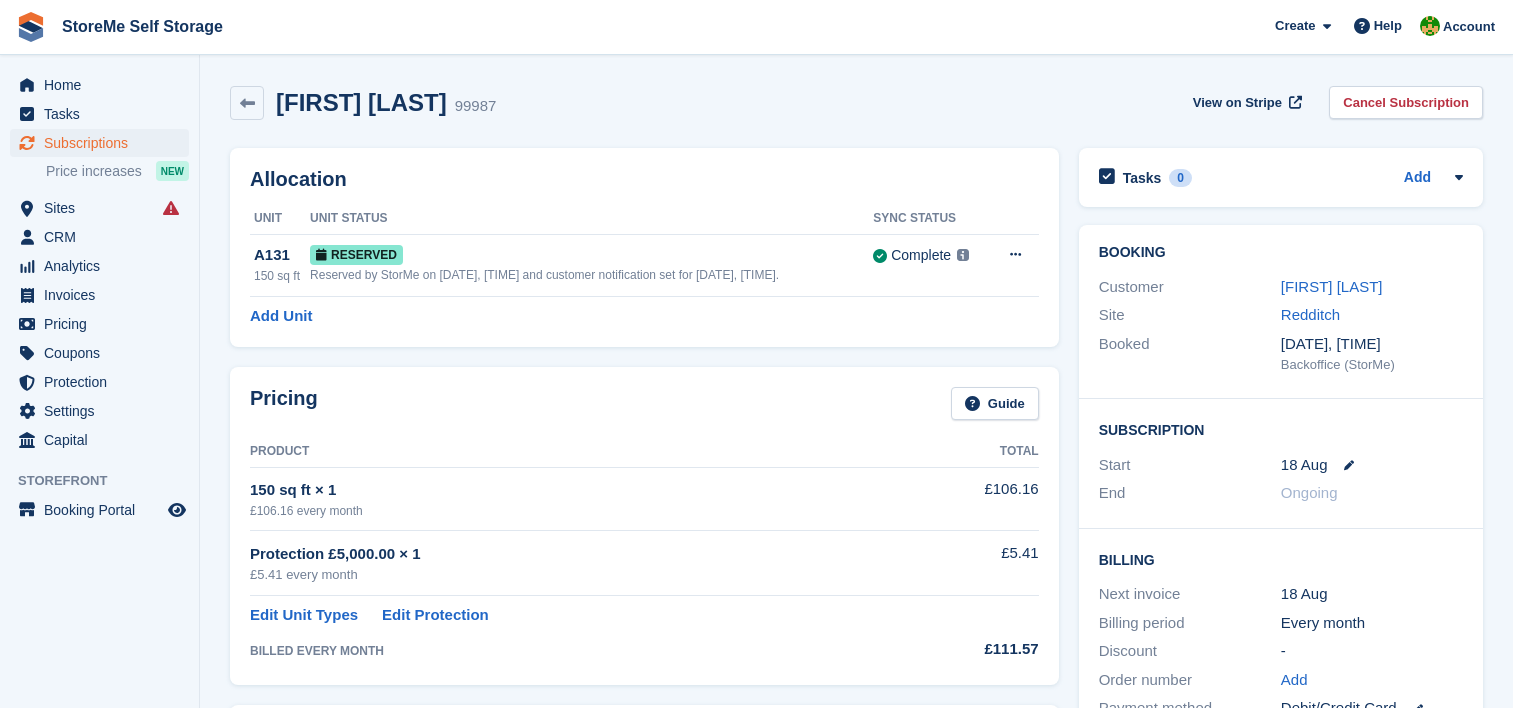 scroll, scrollTop: 0, scrollLeft: 0, axis: both 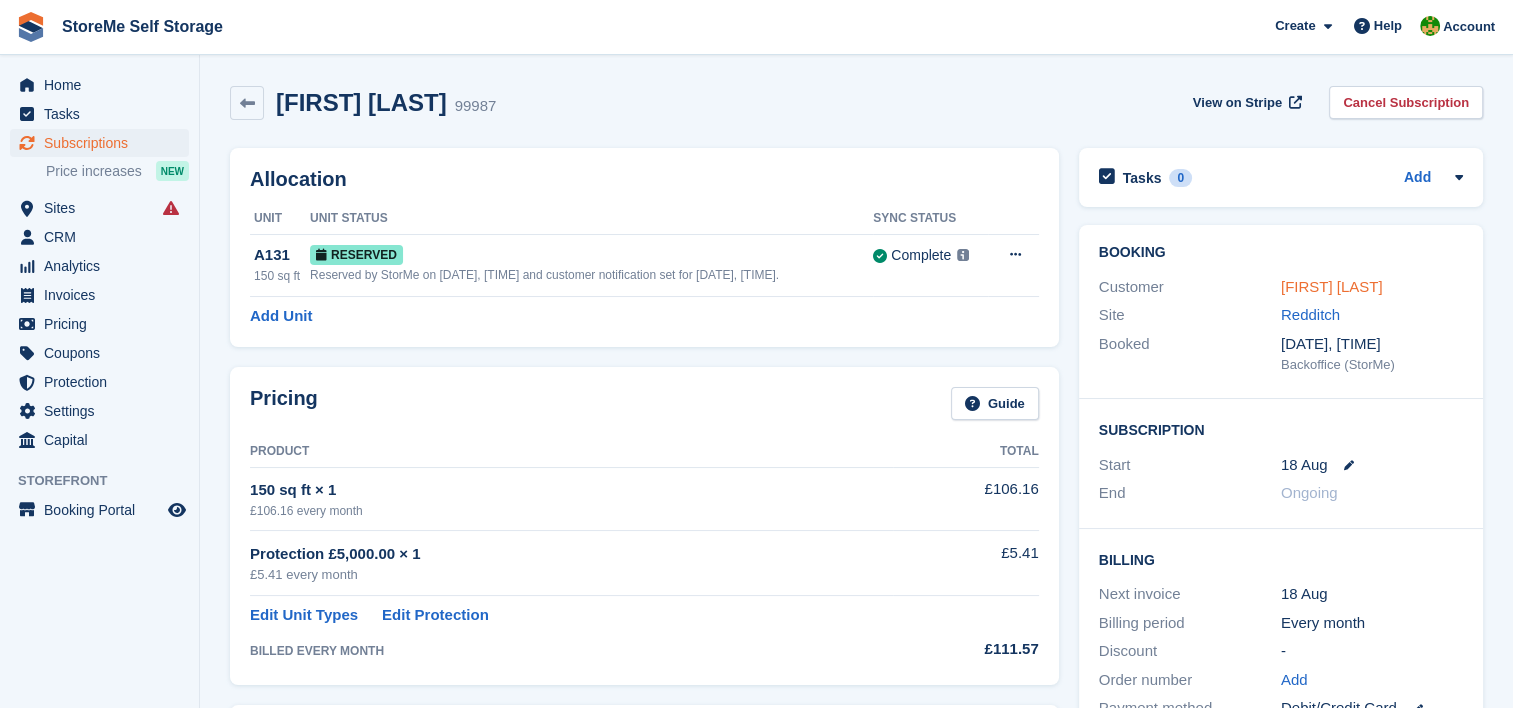 click on "[FIRST] [LAST]" at bounding box center [1332, 286] 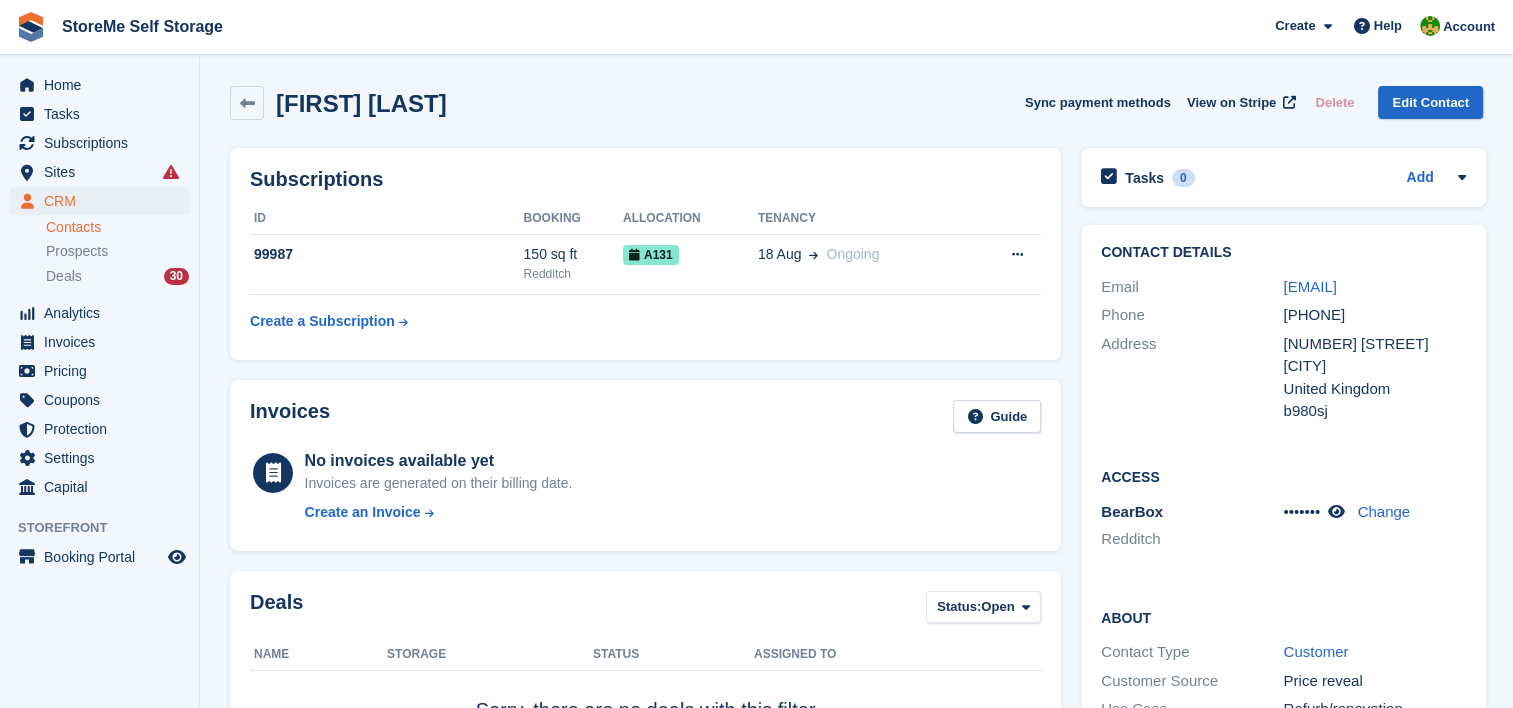 drag, startPoint x: 1324, startPoint y: 314, endPoint x: 1250, endPoint y: 266, distance: 88.20431 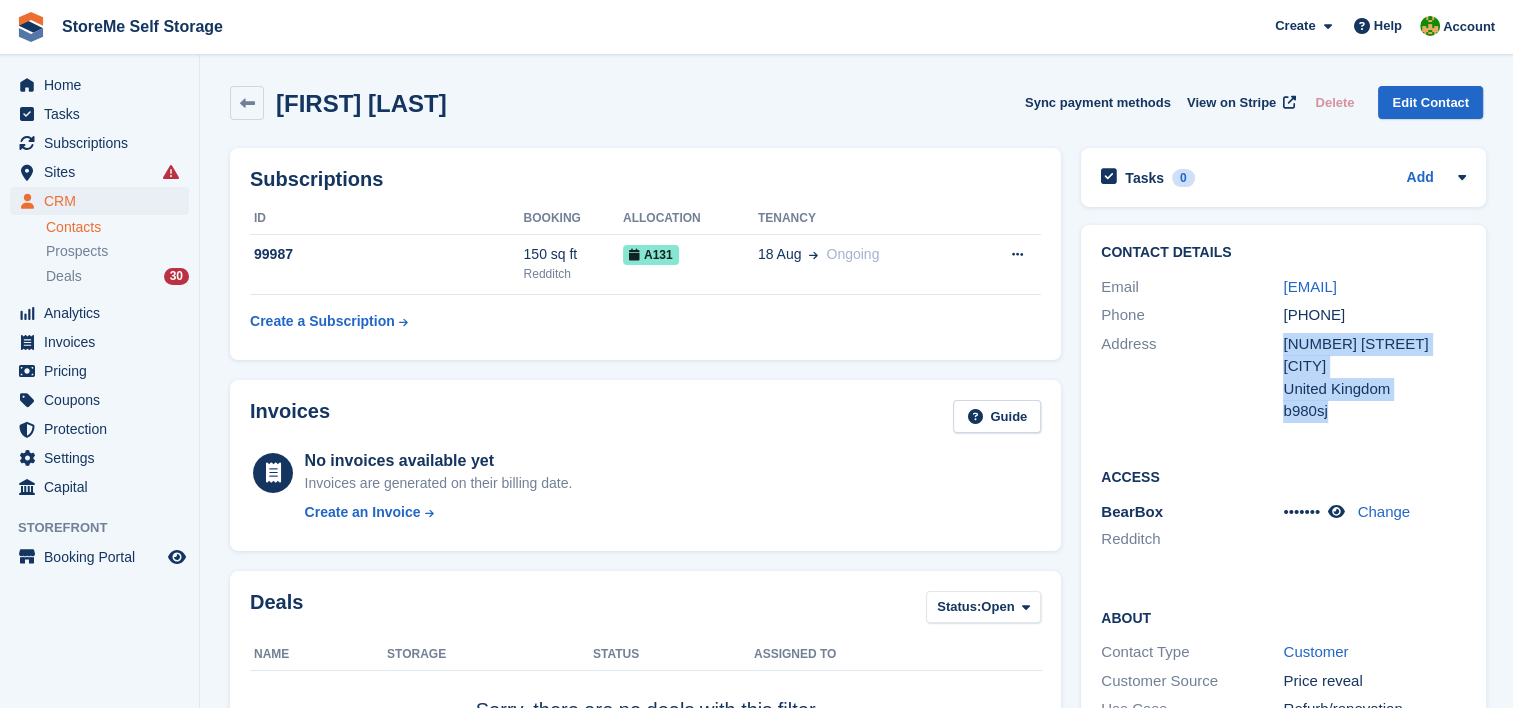 drag, startPoint x: 1348, startPoint y: 433, endPoint x: 1278, endPoint y: 440, distance: 70.34913 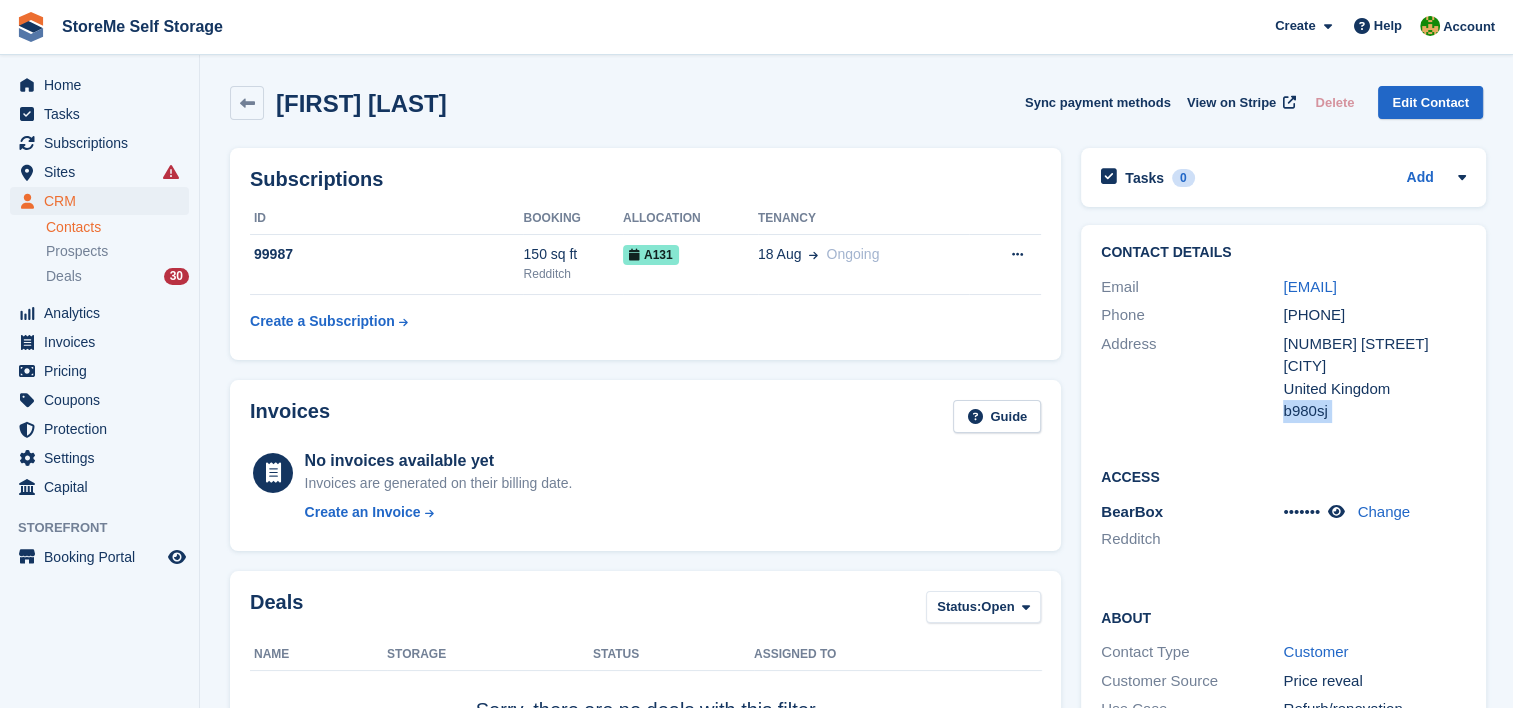drag, startPoint x: 1337, startPoint y: 433, endPoint x: 1296, endPoint y: 438, distance: 41.303753 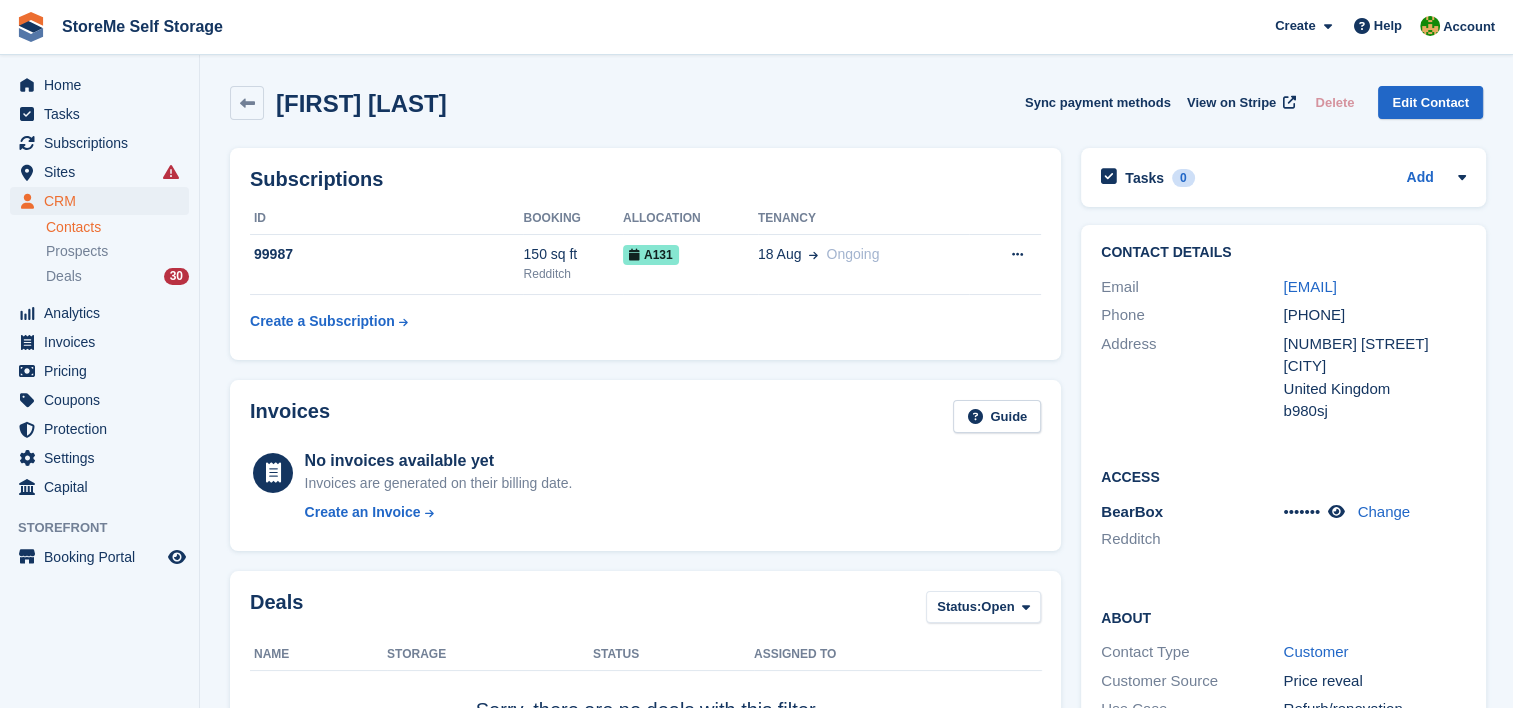 click on "Contact Details
Email
annakathryn17@hotmail.co.uk
Phone
+447841489472
Address
47 otter close
redditch
United Kingdom
b980sj" at bounding box center [1283, 335] 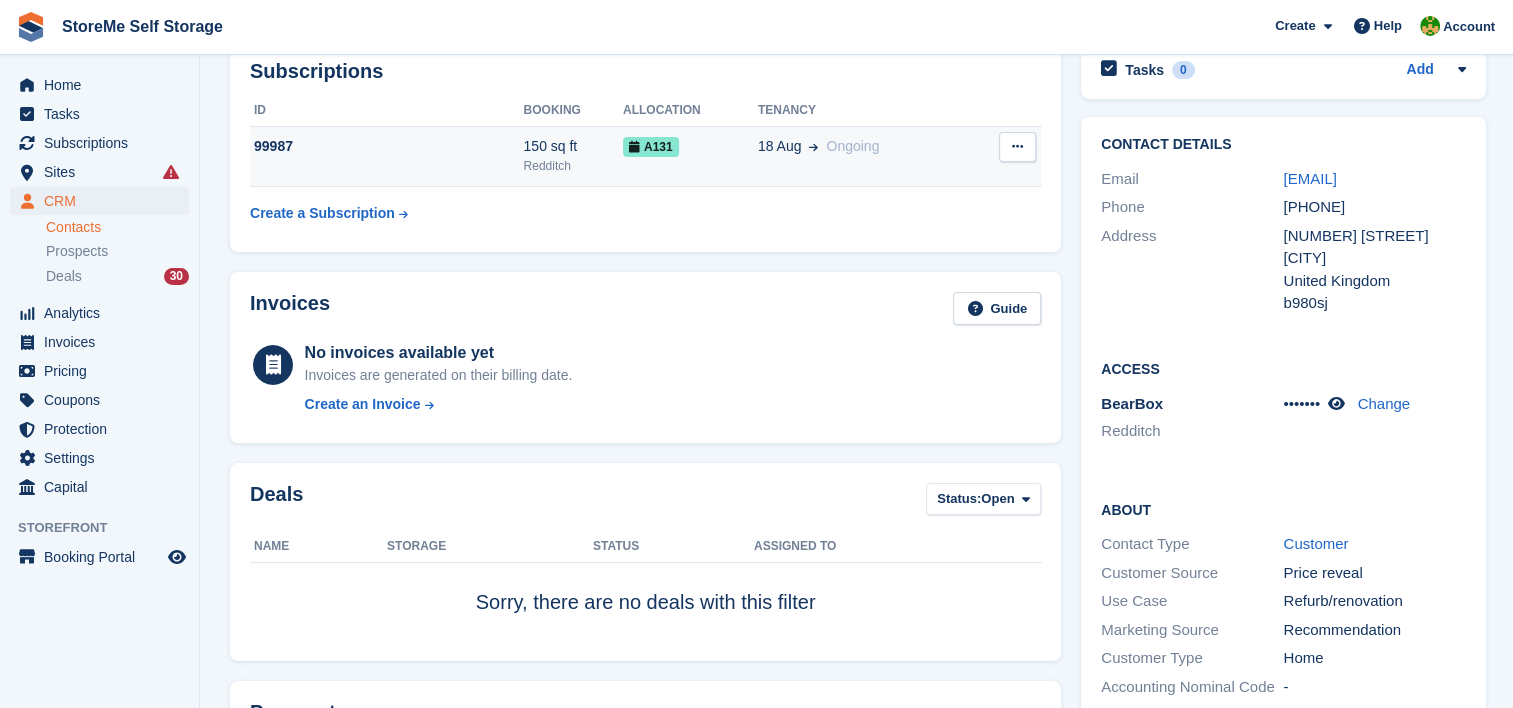 scroll, scrollTop: 0, scrollLeft: 0, axis: both 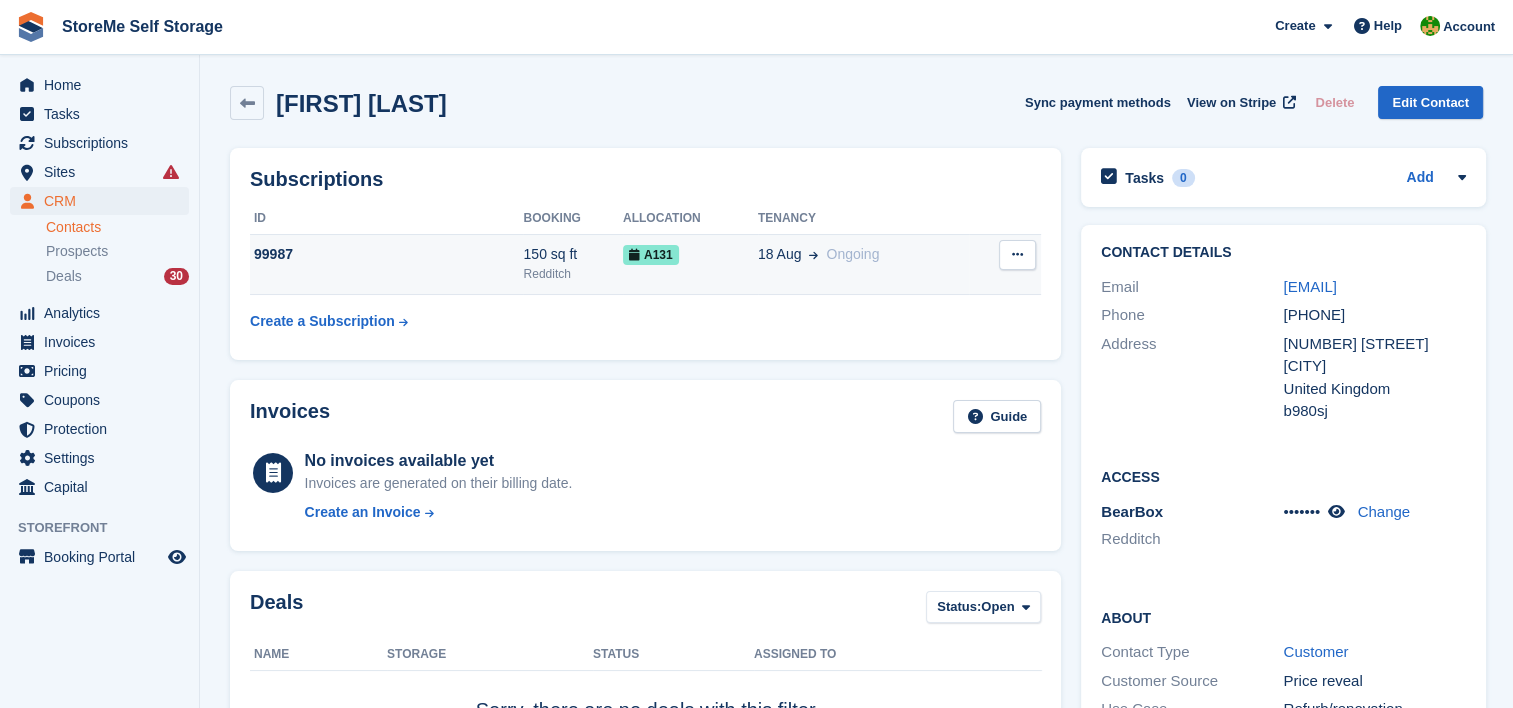 click on "99987" at bounding box center [386, 254] 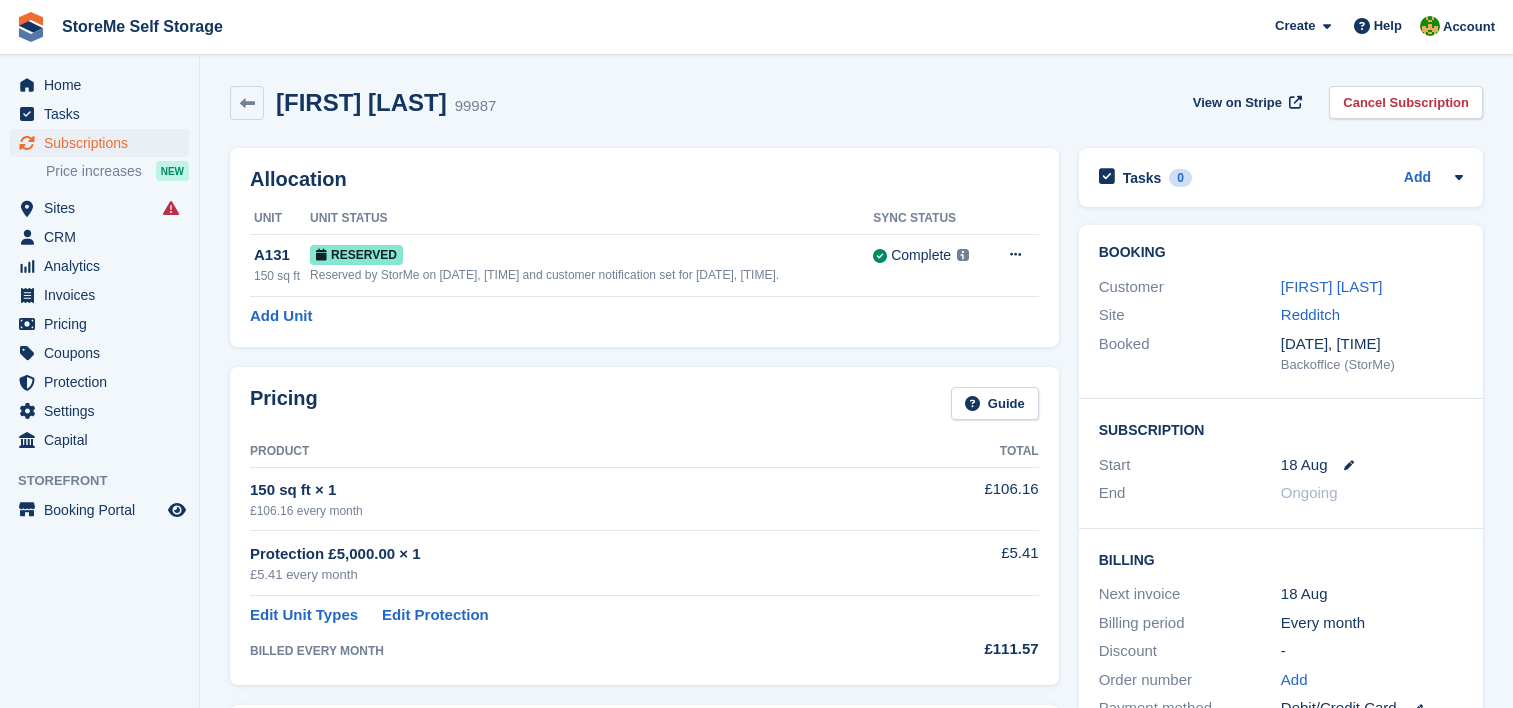 scroll, scrollTop: 0, scrollLeft: 0, axis: both 